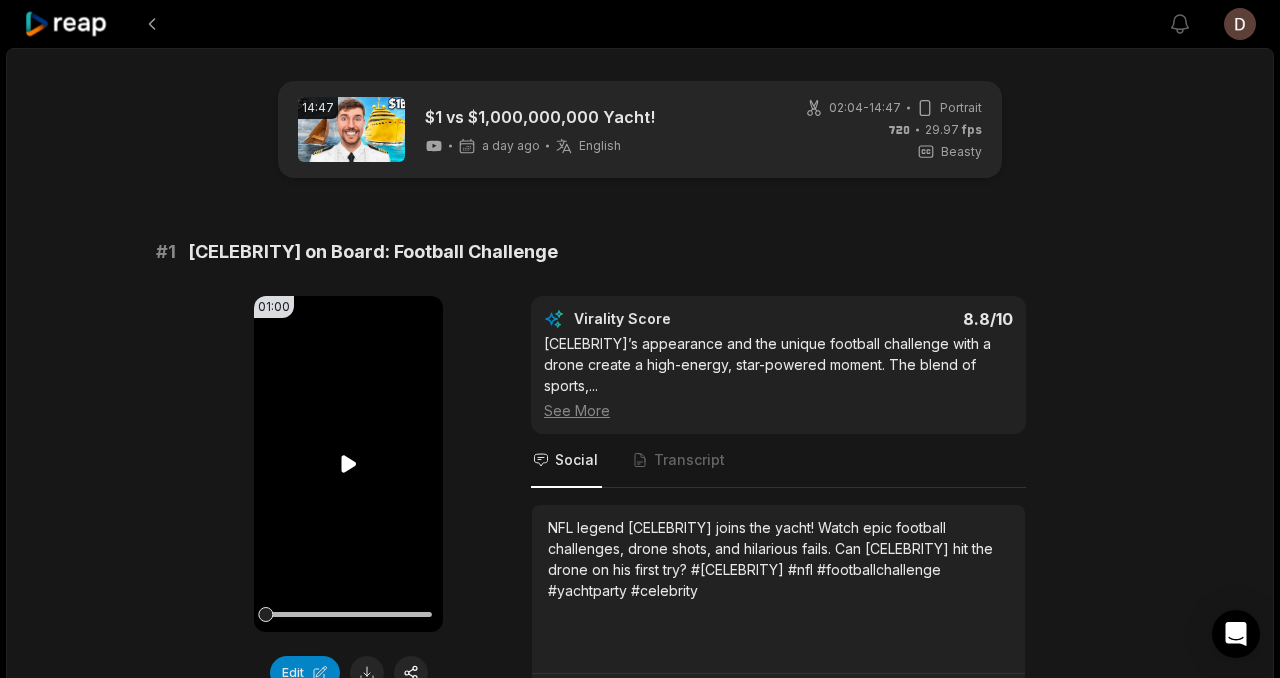 scroll, scrollTop: 111, scrollLeft: 0, axis: vertical 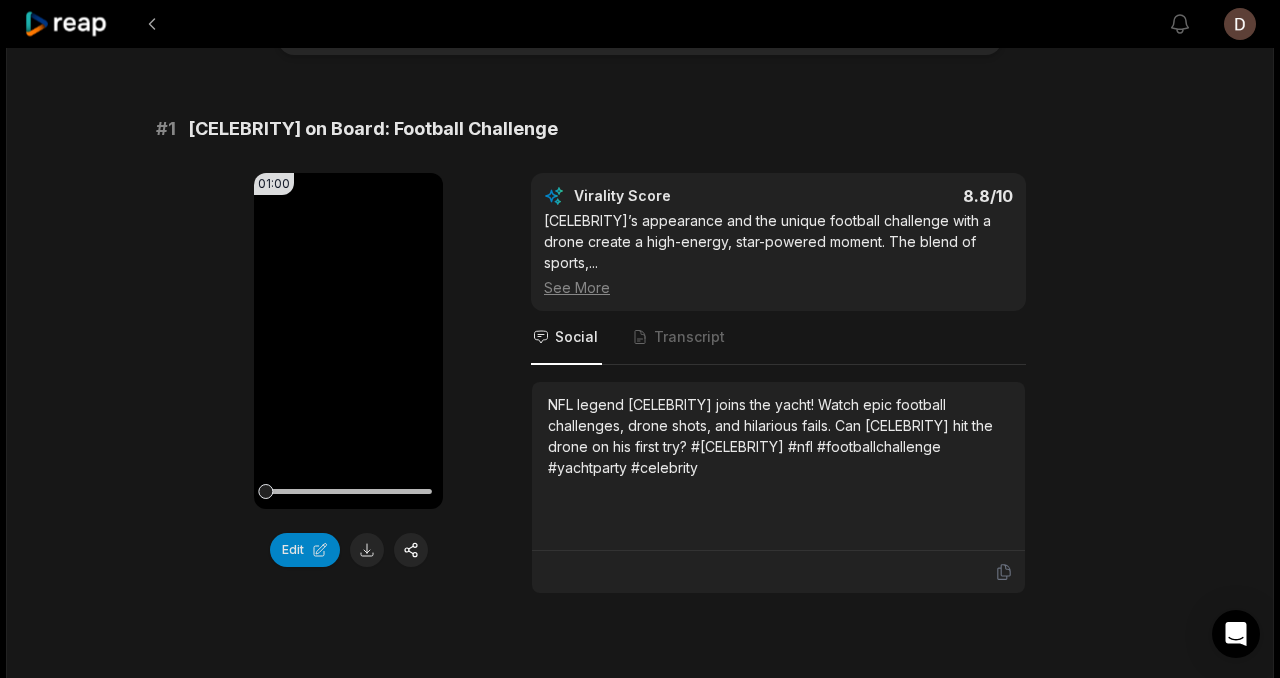 click at bounding box center [778, 572] 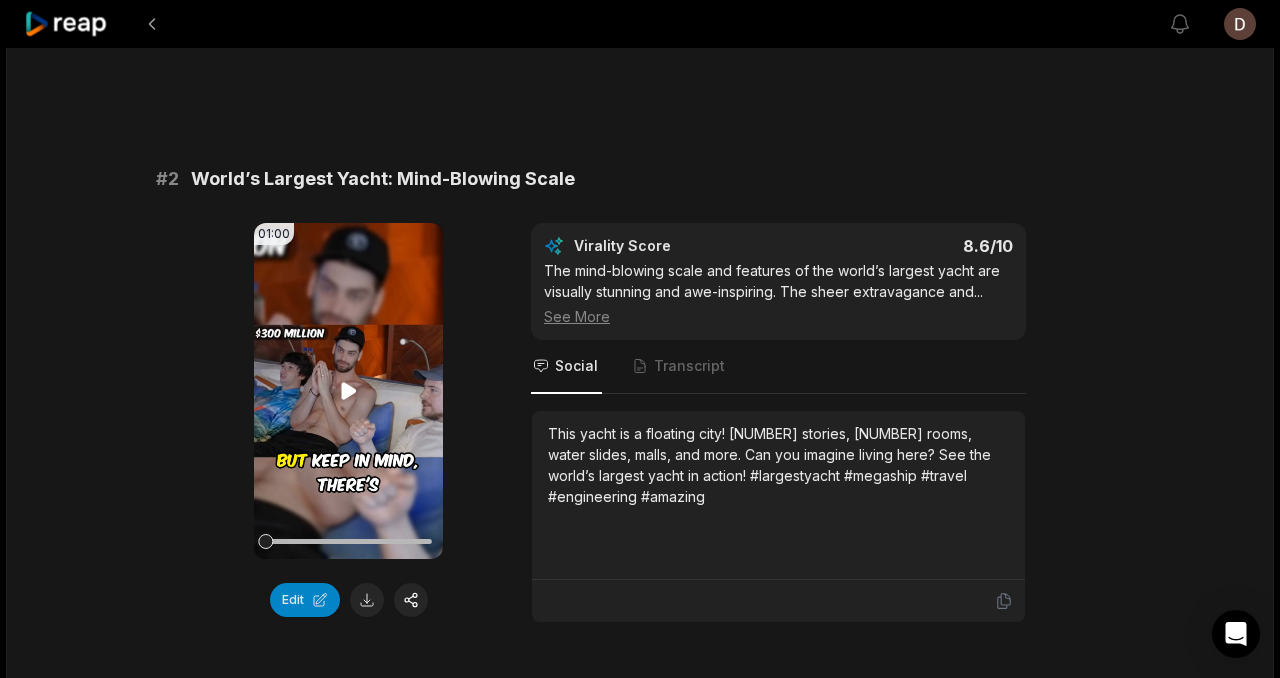 scroll, scrollTop: 347, scrollLeft: 0, axis: vertical 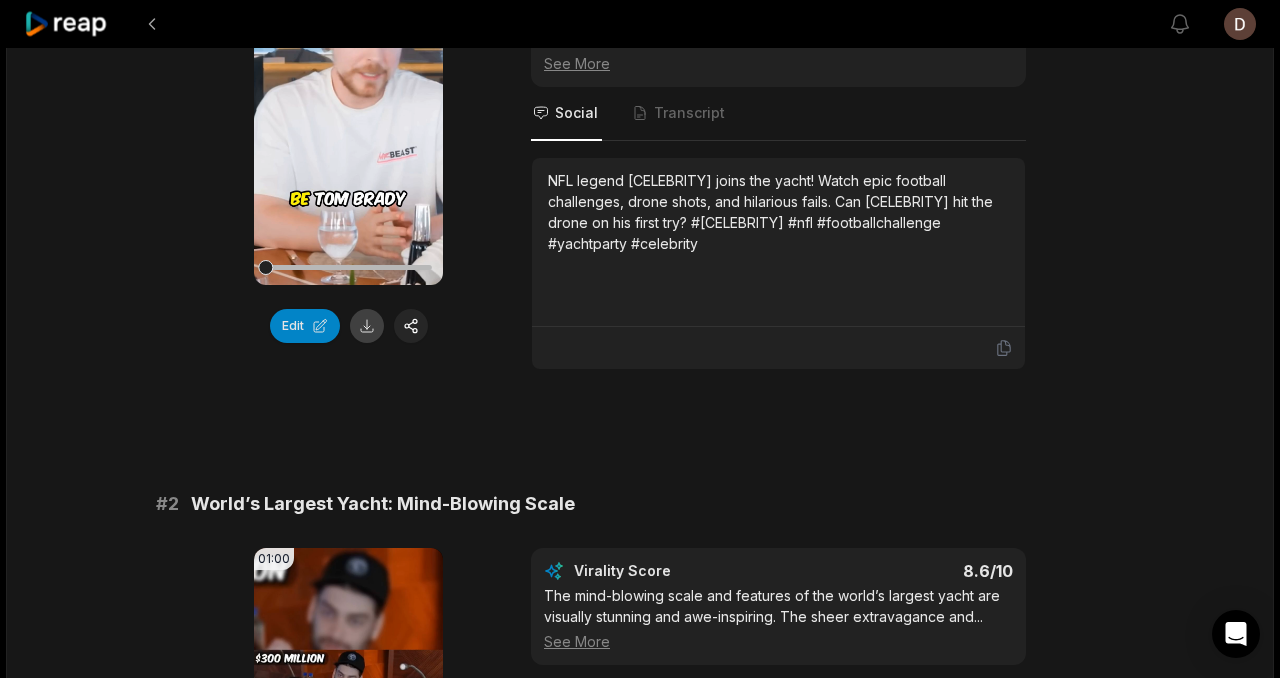 click at bounding box center [367, 326] 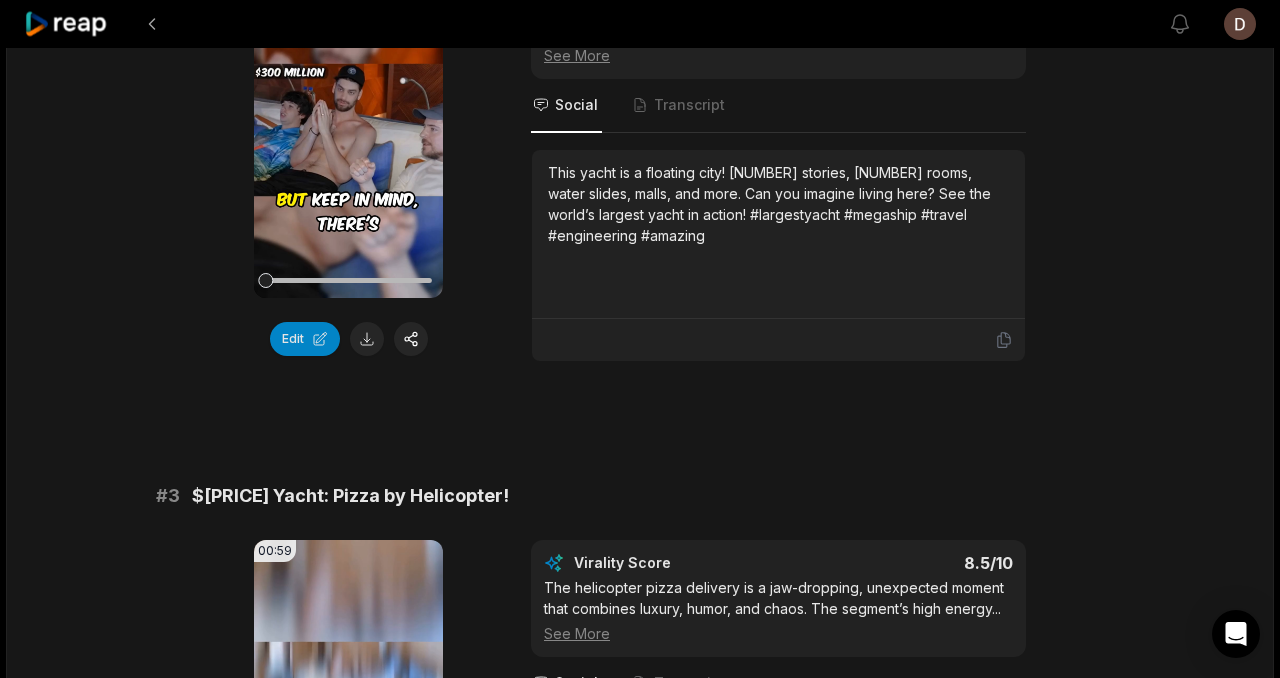 scroll, scrollTop: 949, scrollLeft: 0, axis: vertical 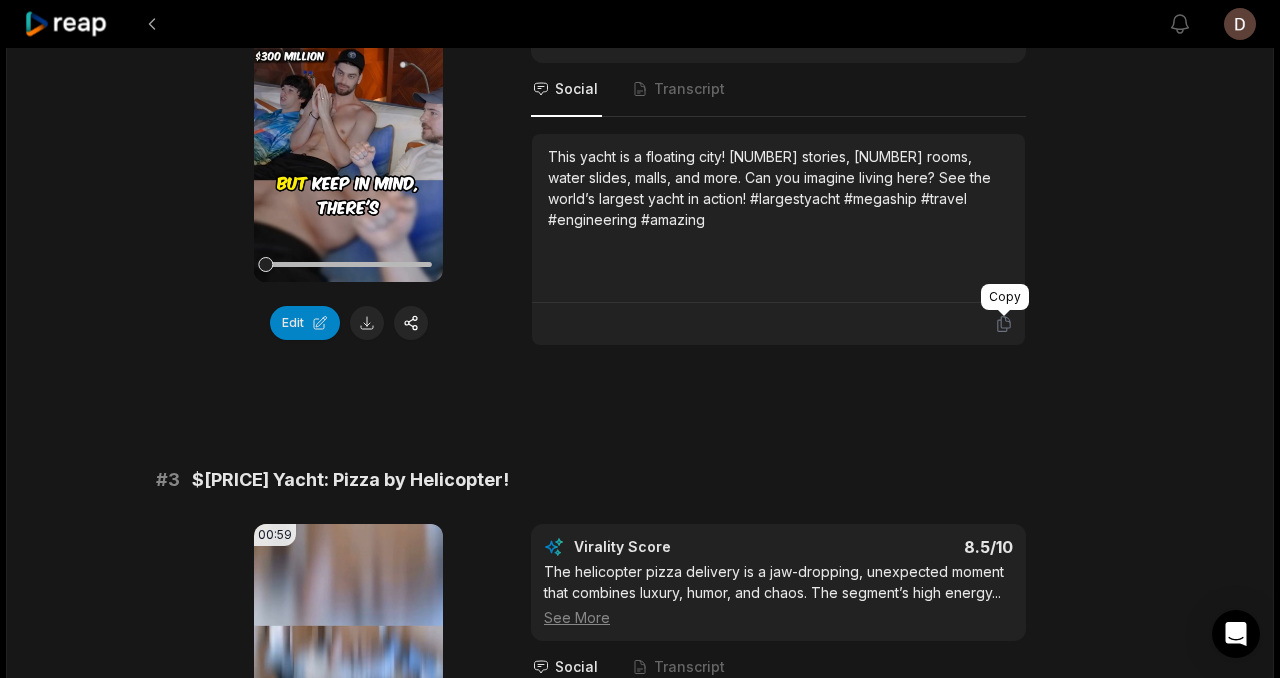 click 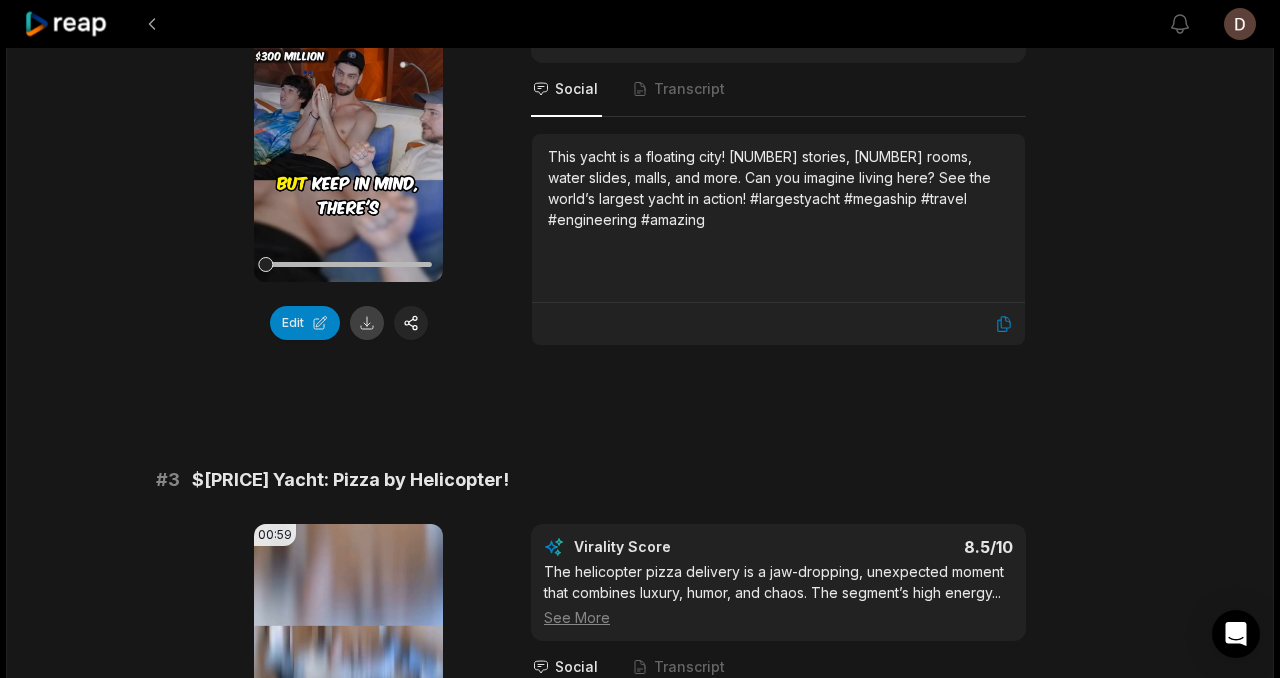 click at bounding box center (367, 323) 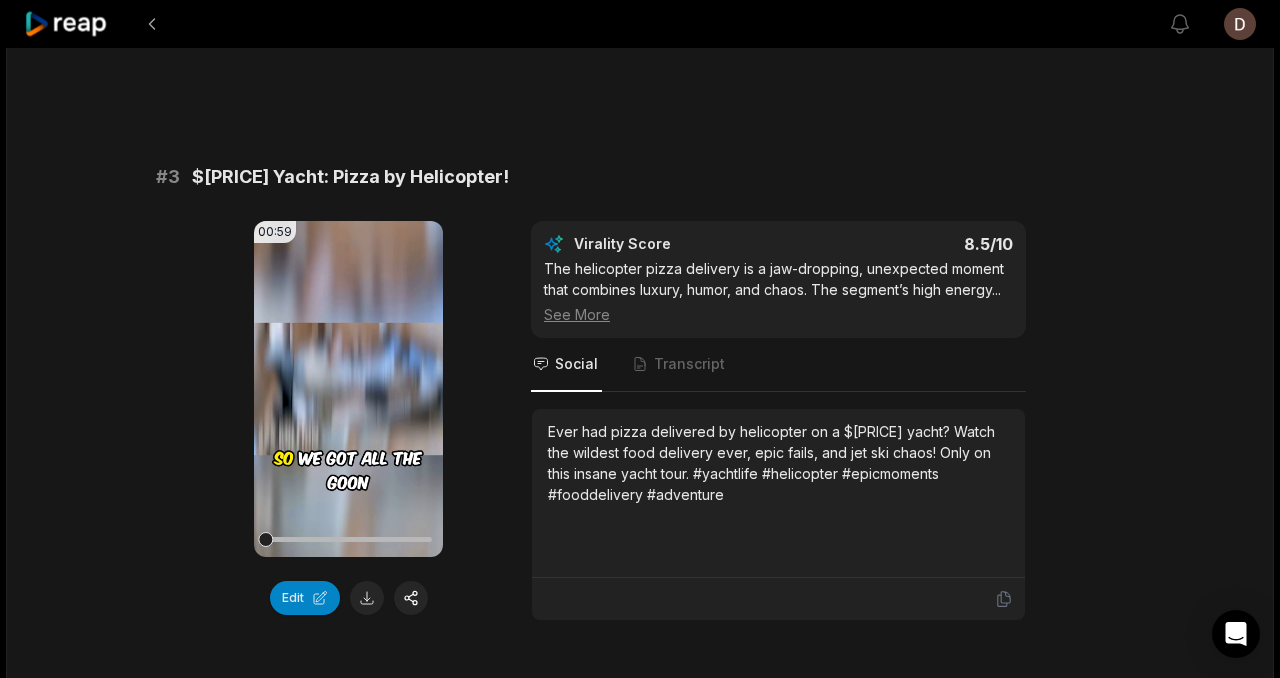 scroll, scrollTop: 1324, scrollLeft: 0, axis: vertical 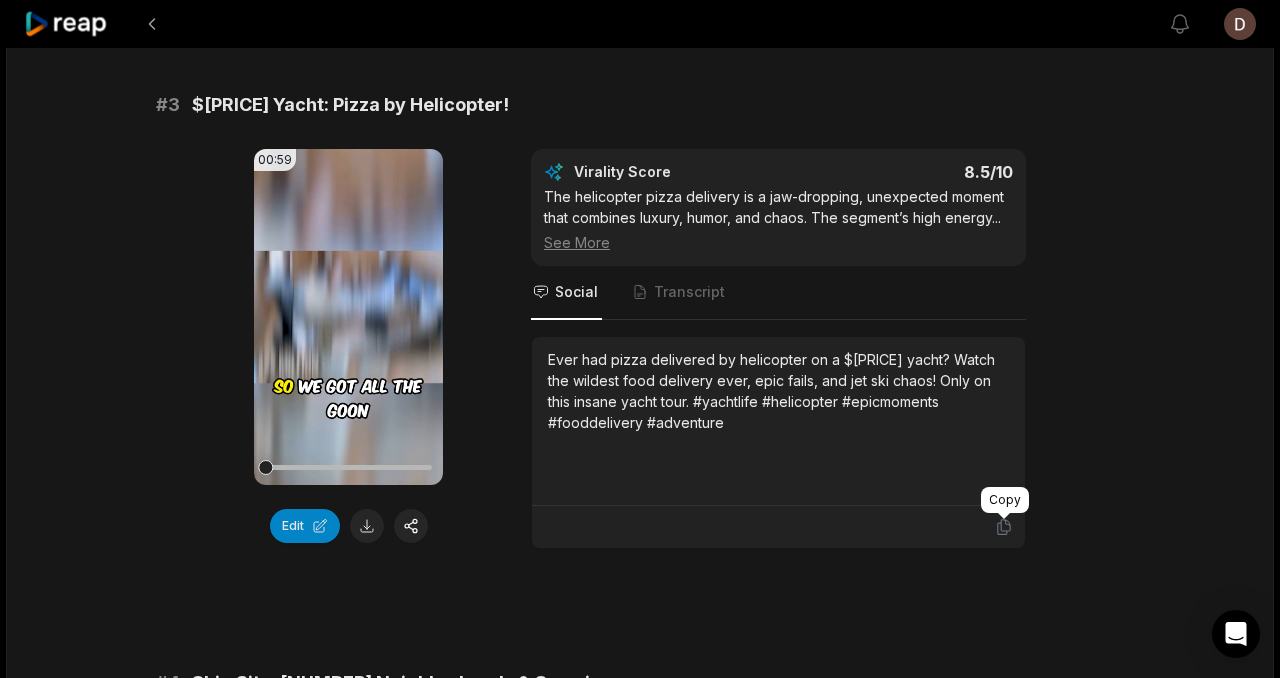 click 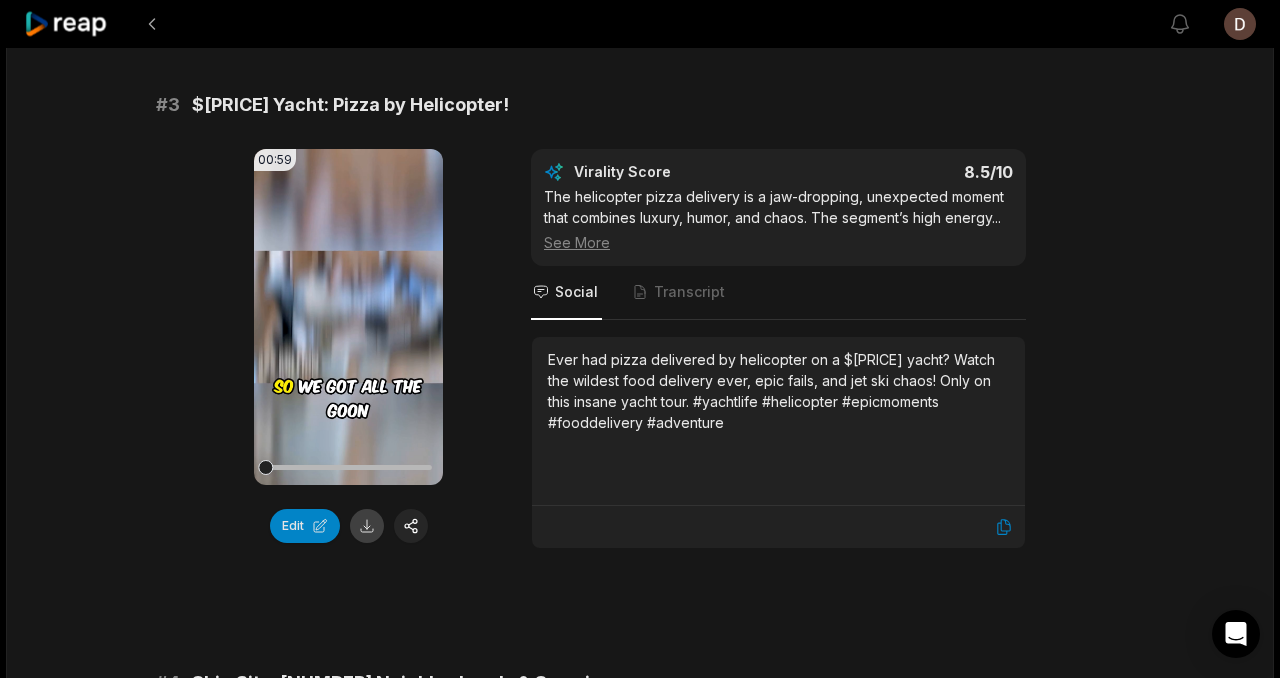 click at bounding box center [367, 526] 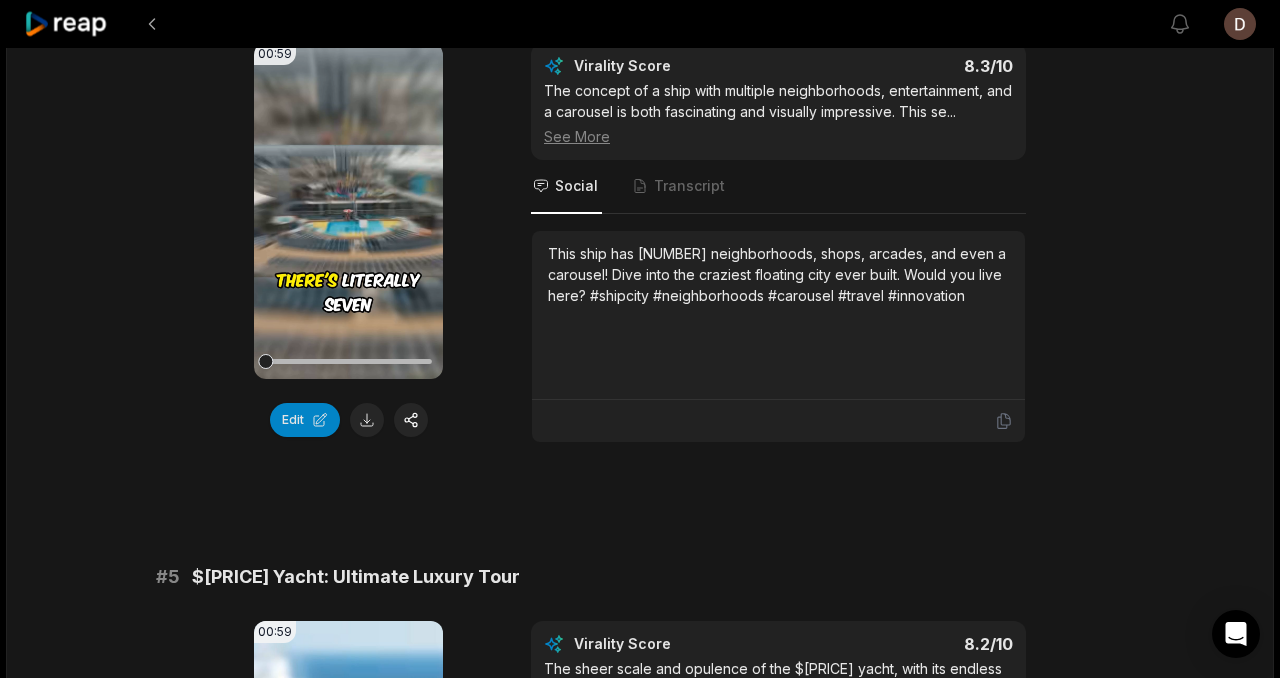 scroll, scrollTop: 2045, scrollLeft: 0, axis: vertical 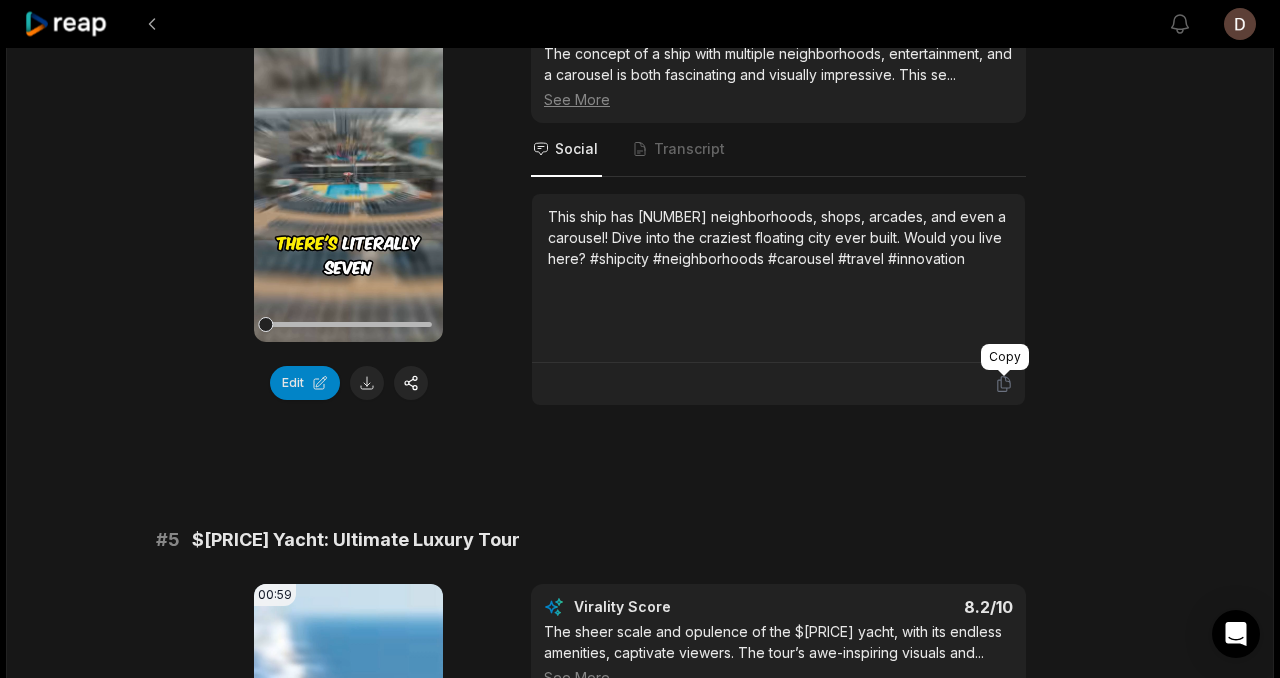 click on "Copy" at bounding box center [1005, 357] 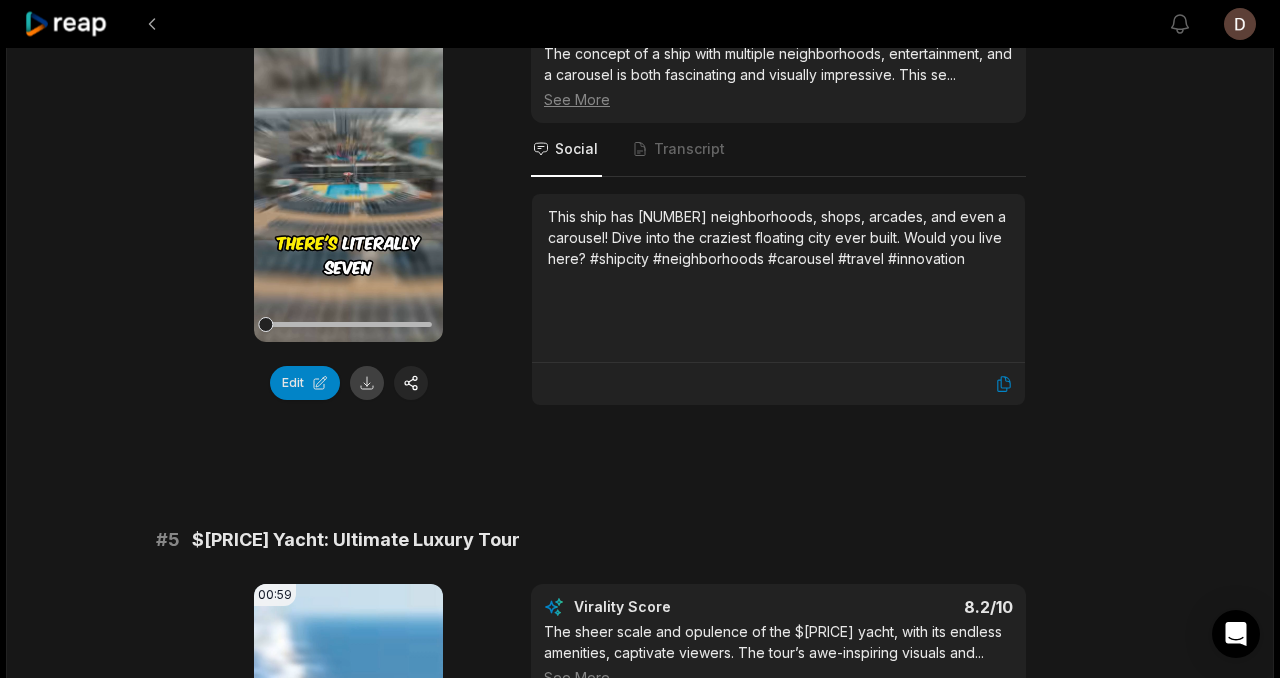 click at bounding box center [367, 383] 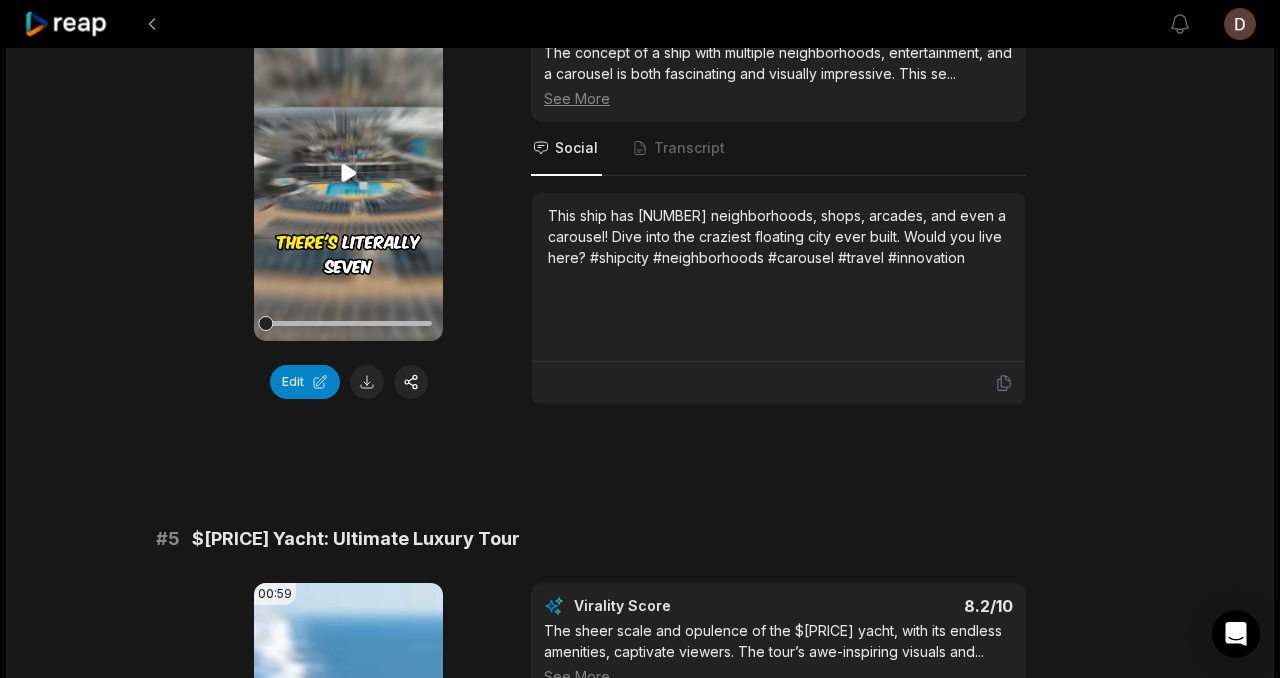 scroll, scrollTop: 2388, scrollLeft: 0, axis: vertical 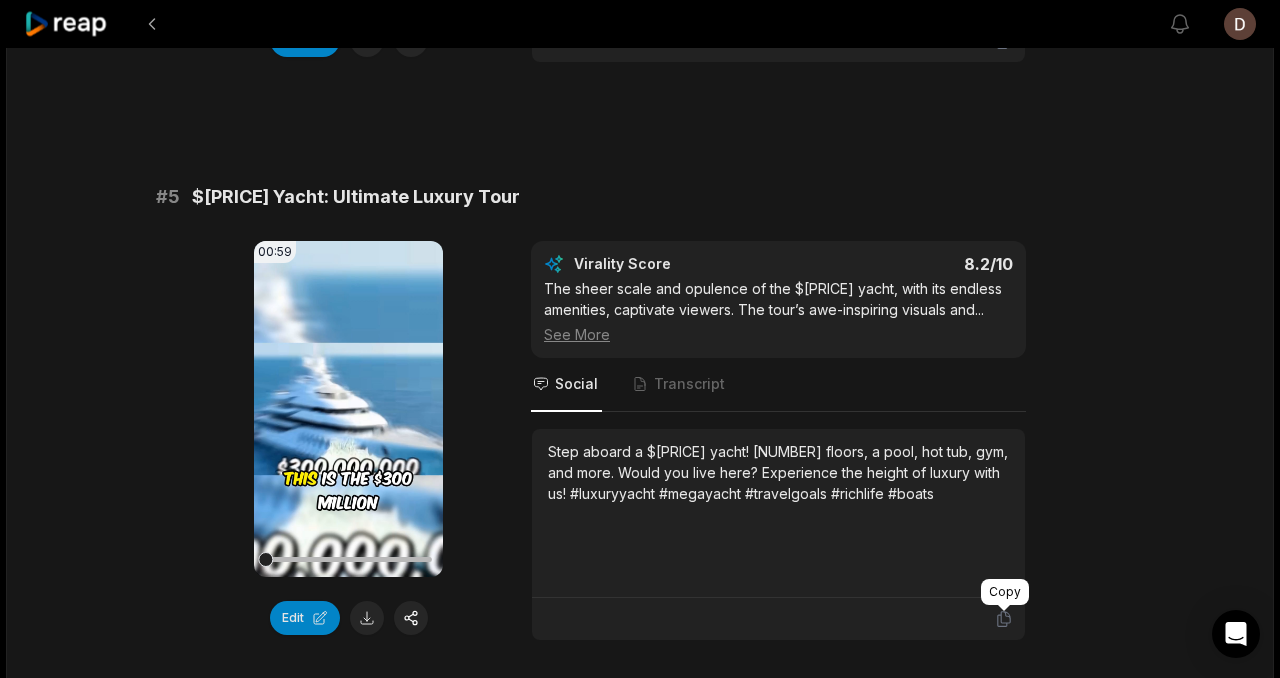 click 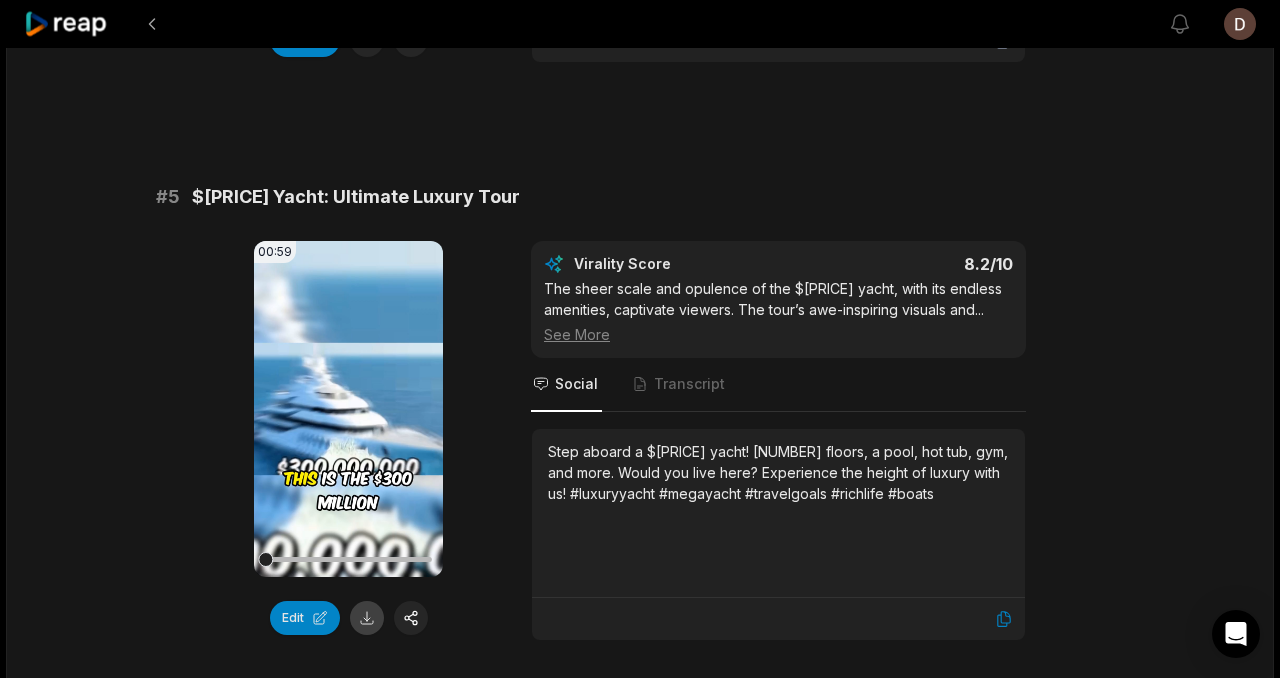 click at bounding box center [367, 618] 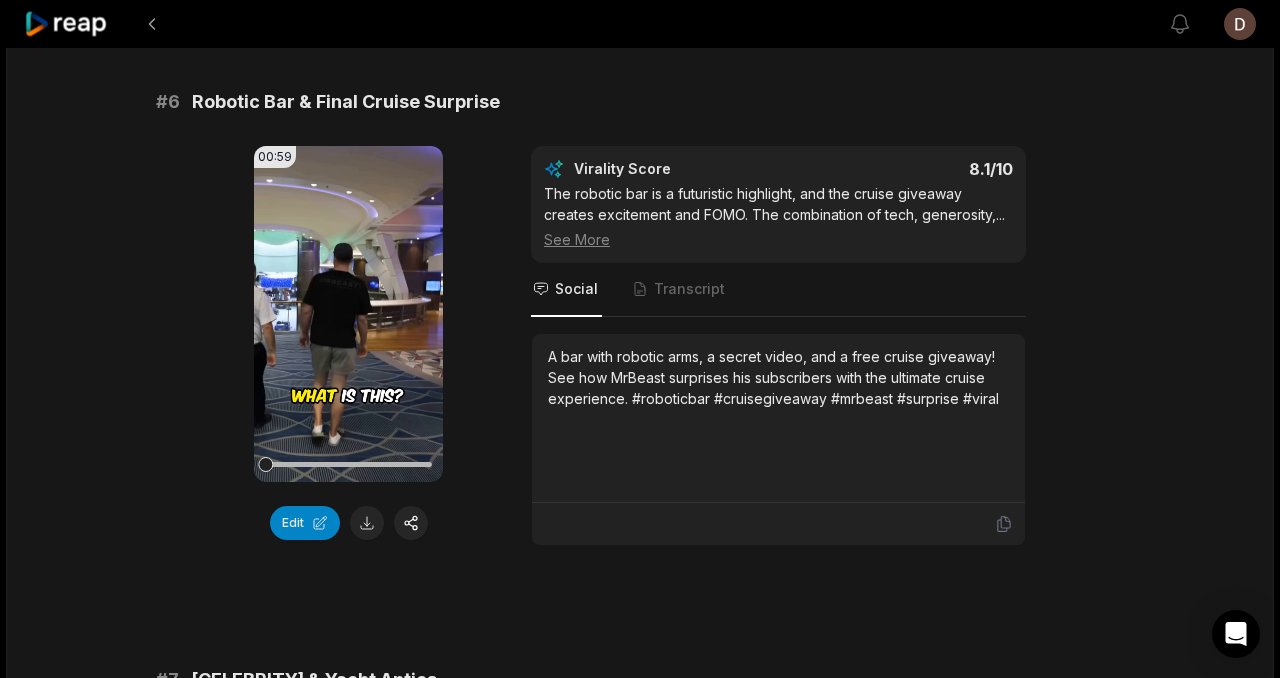 scroll, scrollTop: 3133, scrollLeft: 0, axis: vertical 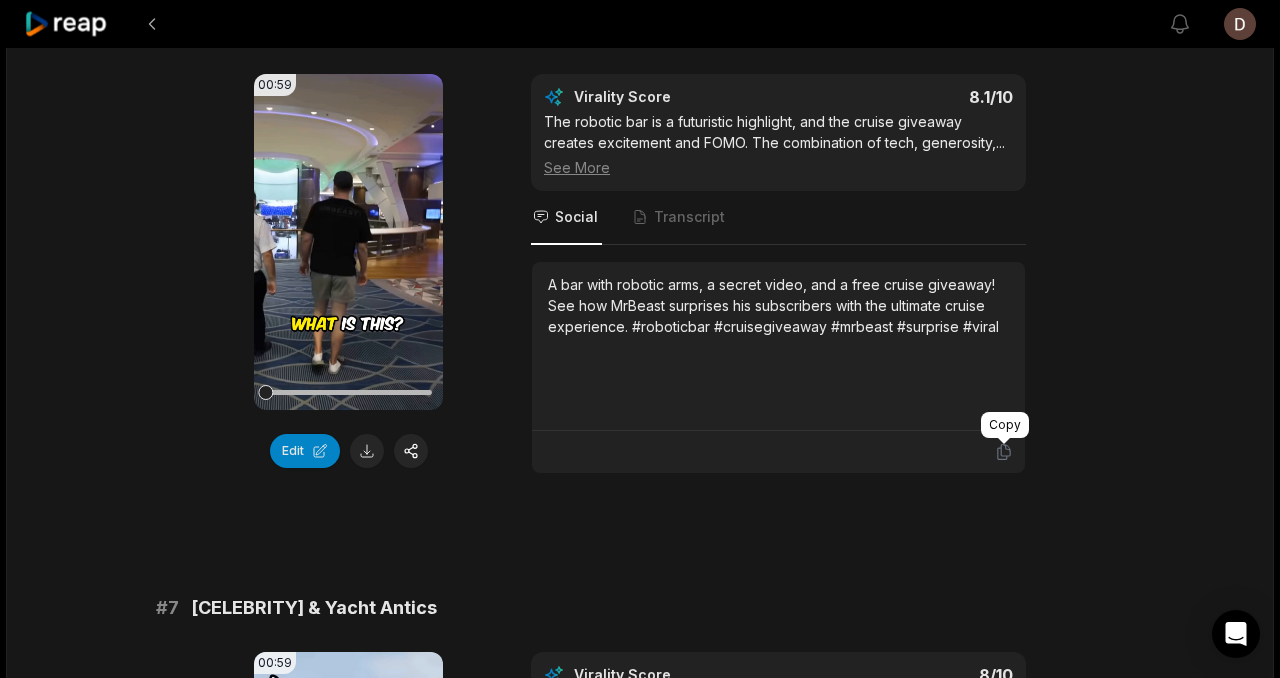 click 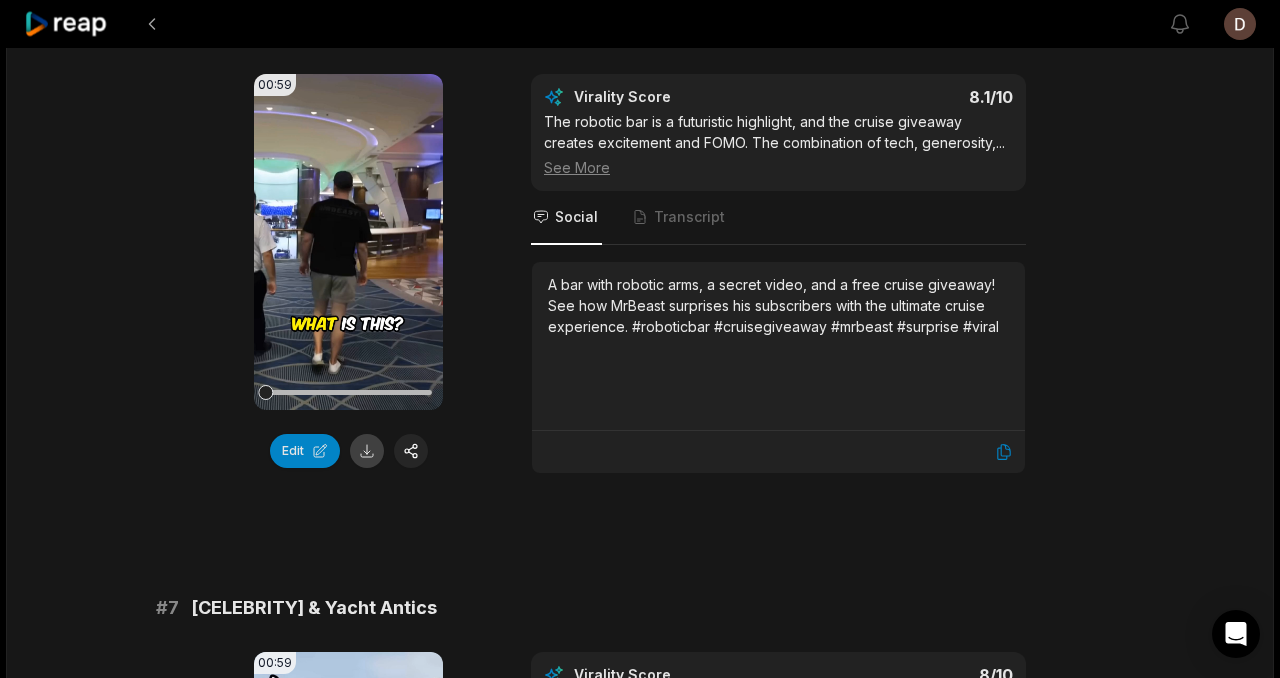 click at bounding box center (367, 451) 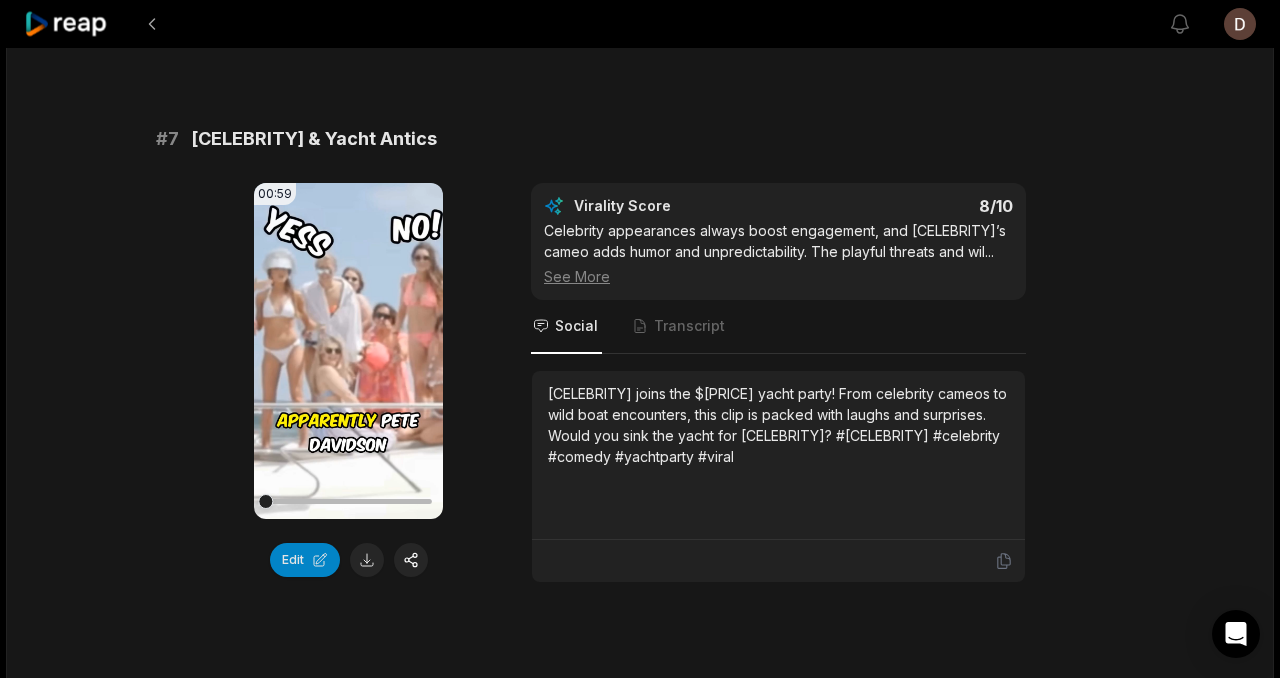 scroll, scrollTop: 3618, scrollLeft: 0, axis: vertical 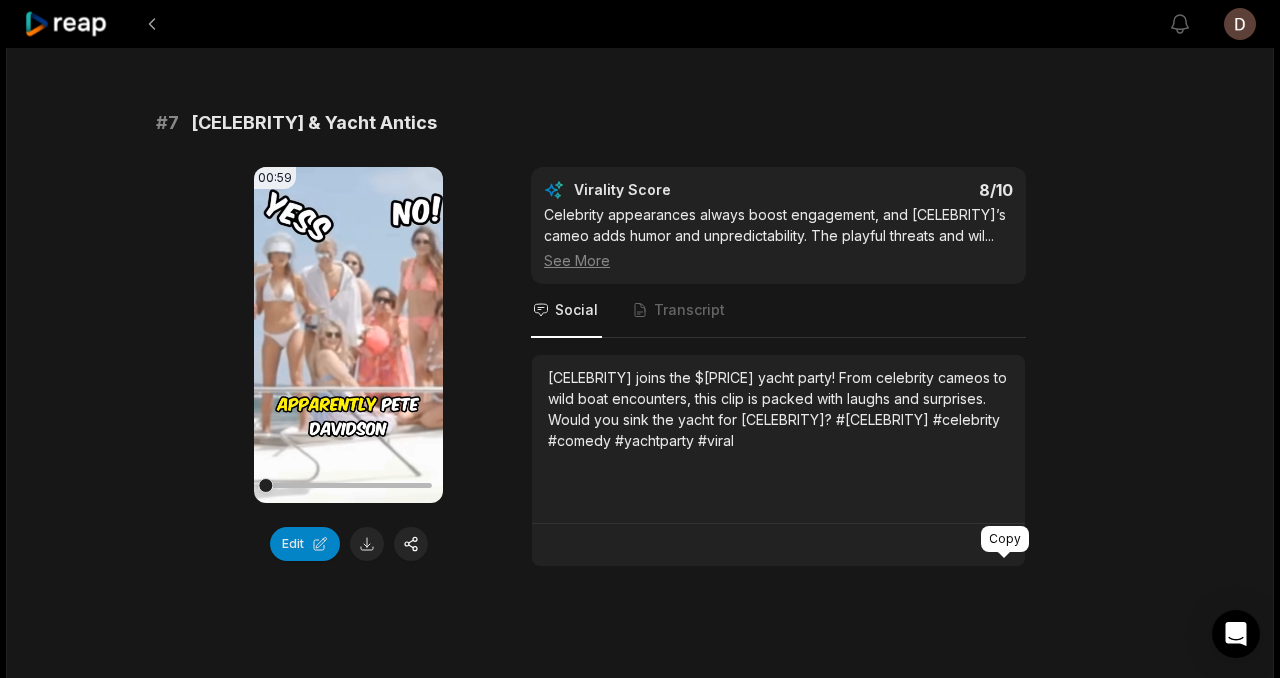 click 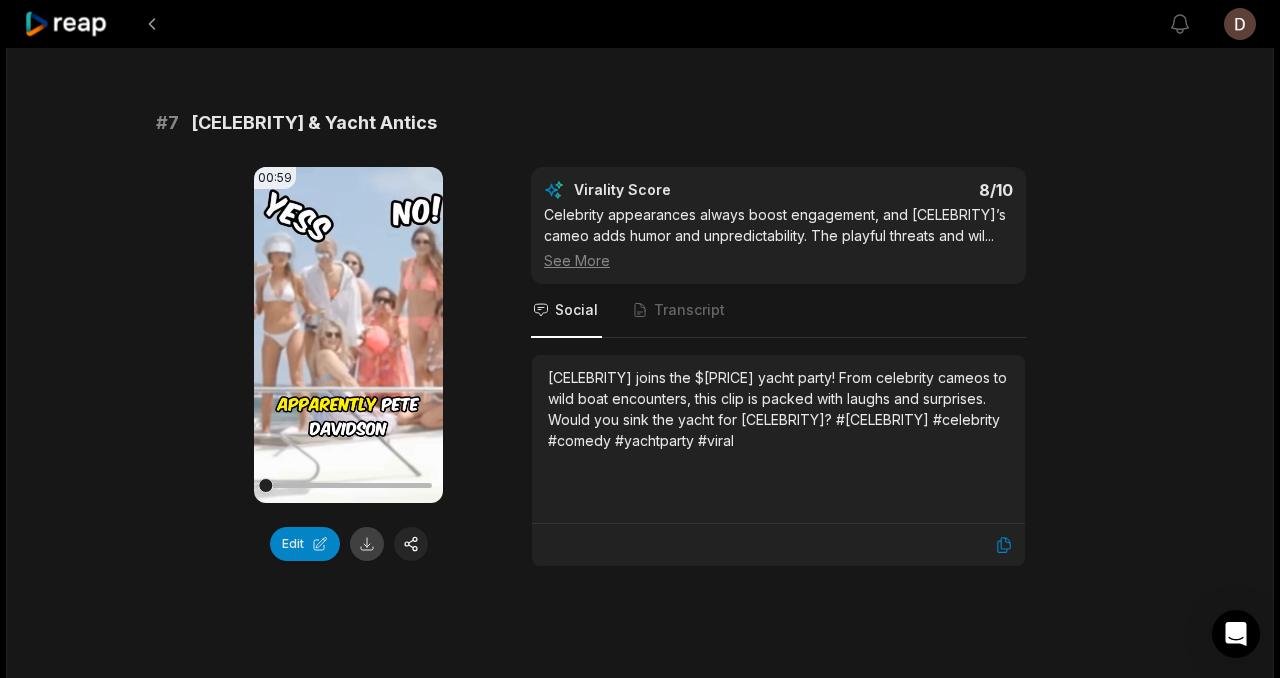 click at bounding box center [367, 544] 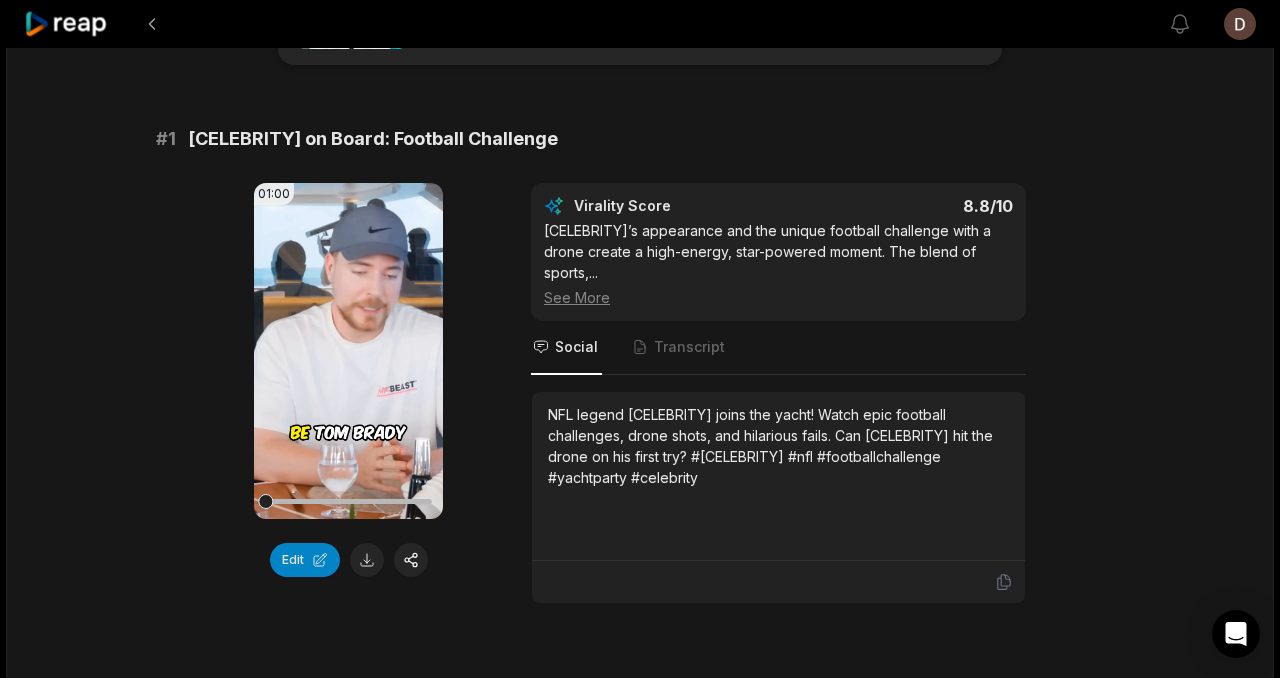 scroll, scrollTop: 112, scrollLeft: 0, axis: vertical 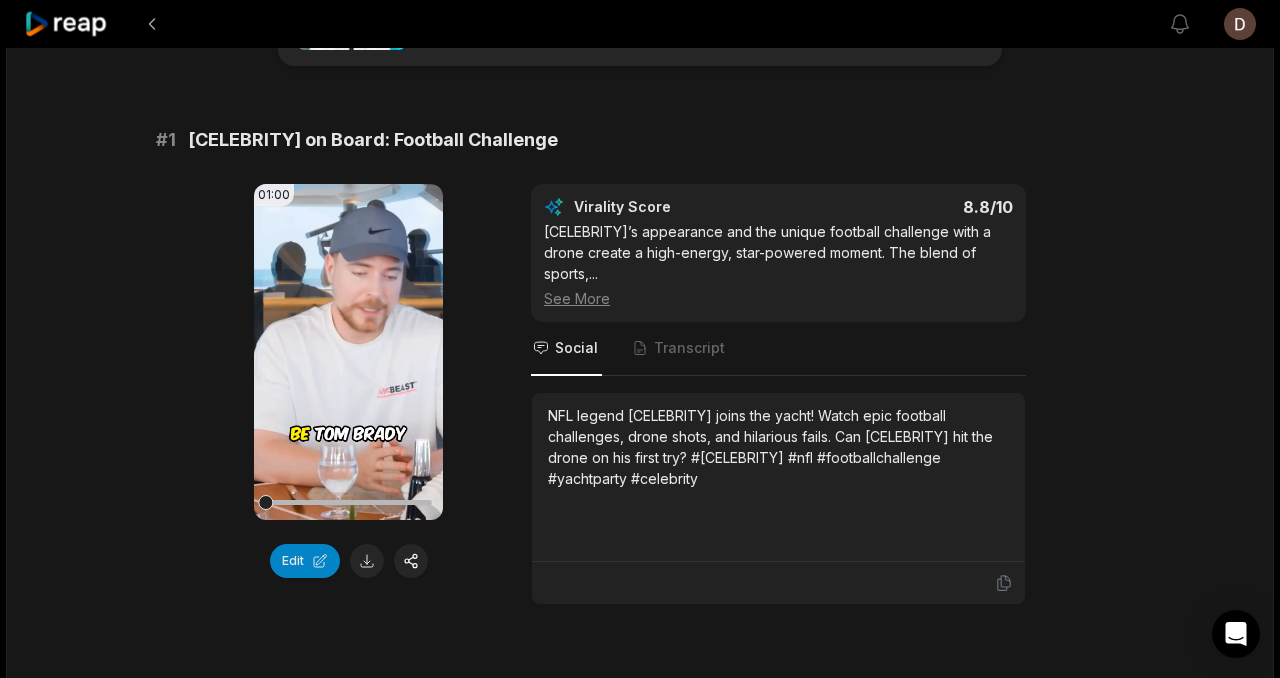 click 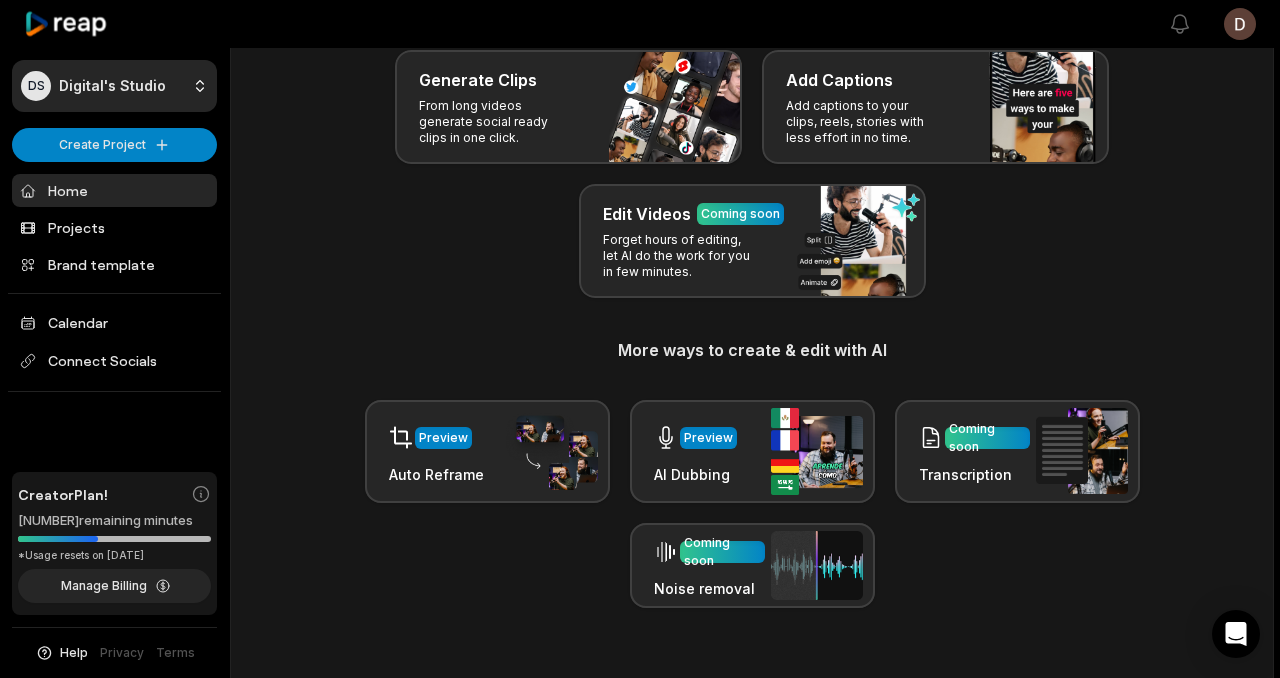 scroll, scrollTop: 0, scrollLeft: 0, axis: both 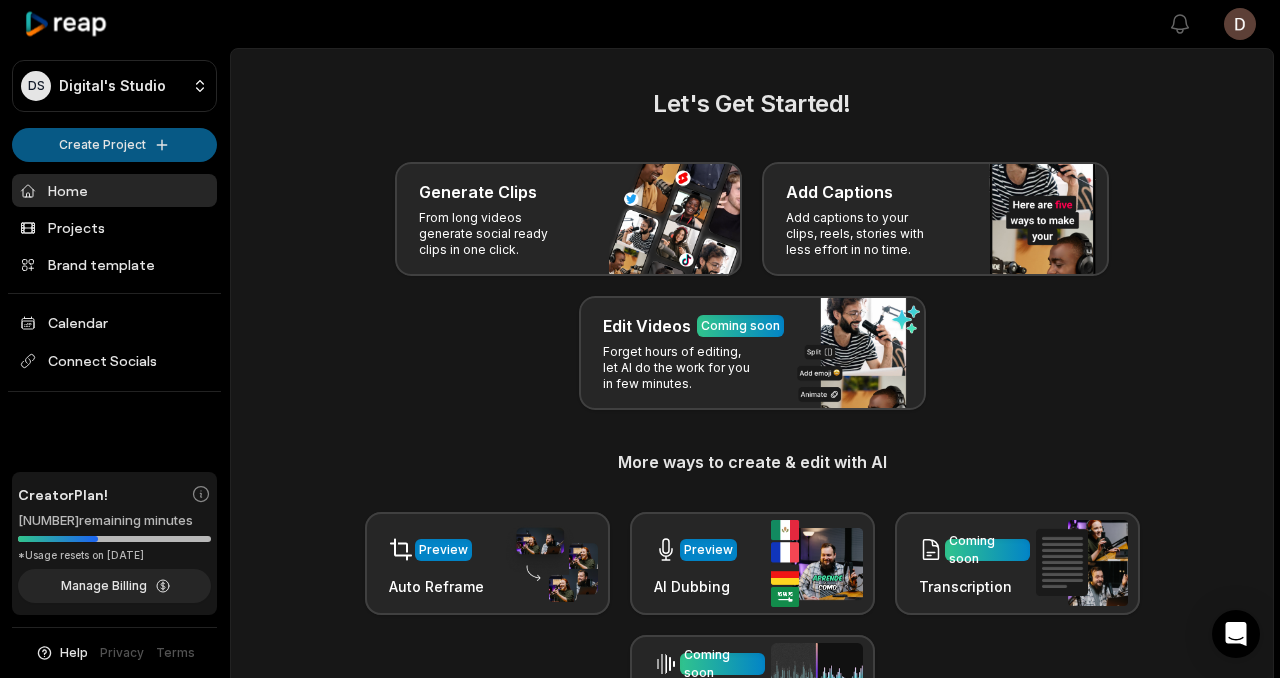 click on "DS Digital's Studio Create Project Home Projects Brand template Calendar Connect Socials Creator Plan! [NUMBER] remaining minutes *Usage resets on [DATE] Manage Billing Help Privacy Terms Open sidebar View notifications Open user menu Let's Get Started! Generate Clips From long videos generate social ready clips in one click. Add Captions Add captions to your clips, reels, stories with less effort in no time. Edit Videos Coming soon Forget hours of editing, let AI do the work for you in few minutes. More ways to create & edit with AI Preview Auto Reframe Preview AI Dubbing Coming soon Transcription Coming soon Noise removal Recent Projects View all View Clips Clips [TIME] Bodycam Shows YouTuber ‘IShowSpeed’ Handcuffed by Ohio Cops After Swatting Call Open options a day ago View Clips Clips [TIME] $[PRICE] vs $[PRICE] Yacht! Open options a day ago View Clips Clips [TIME] The ONE Trick You Need to Master to Live a Peaceful and Fulfilled Life | The Let Them Theory Open options a day ago View Clips Clips" at bounding box center (640, 339) 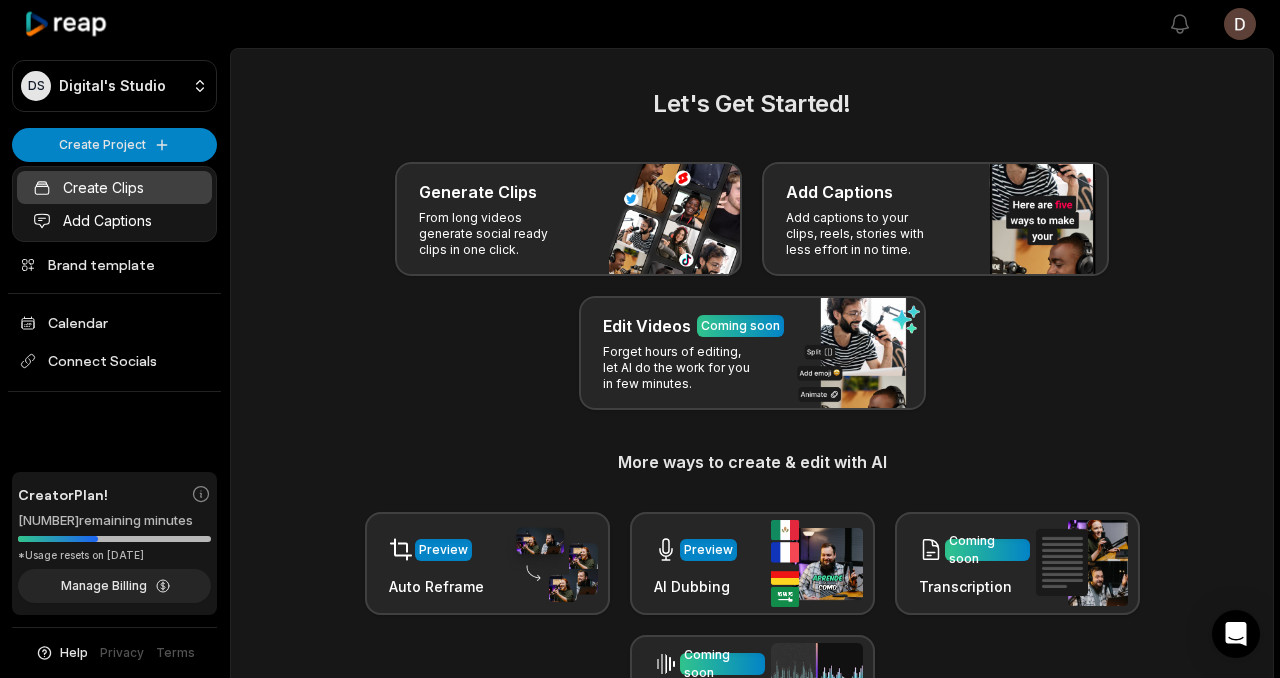 click on "Create Clips" at bounding box center [114, 187] 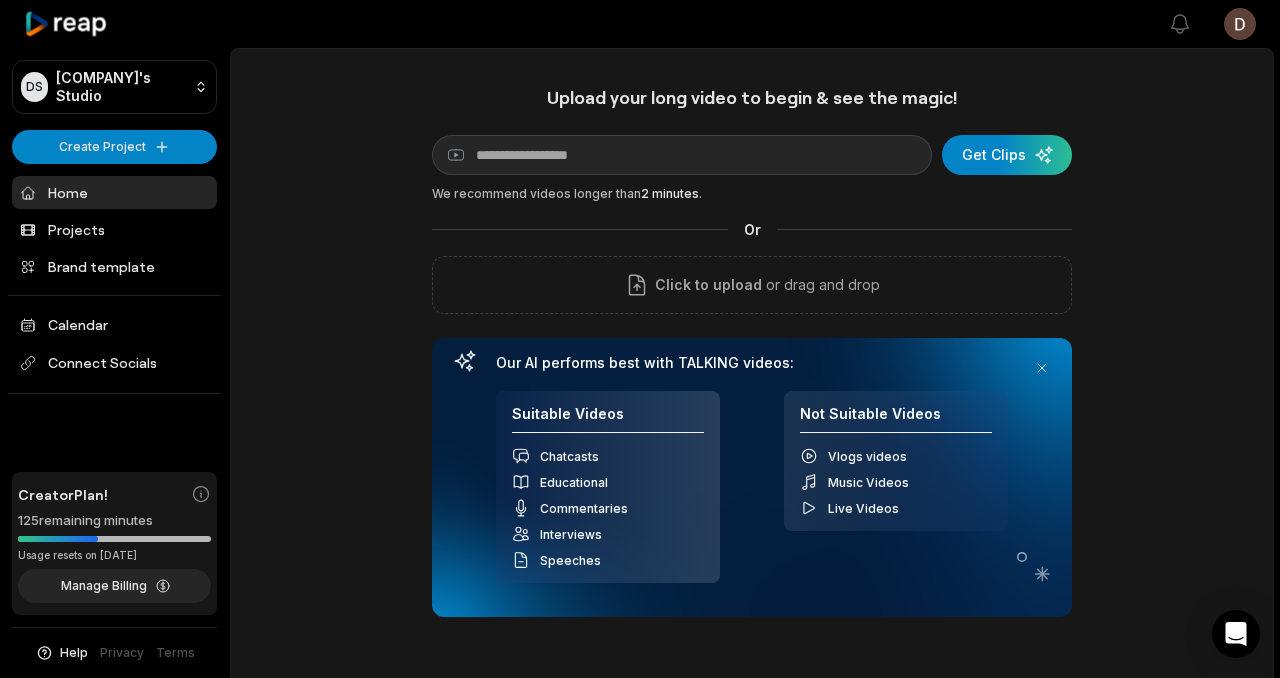 scroll, scrollTop: 0, scrollLeft: 0, axis: both 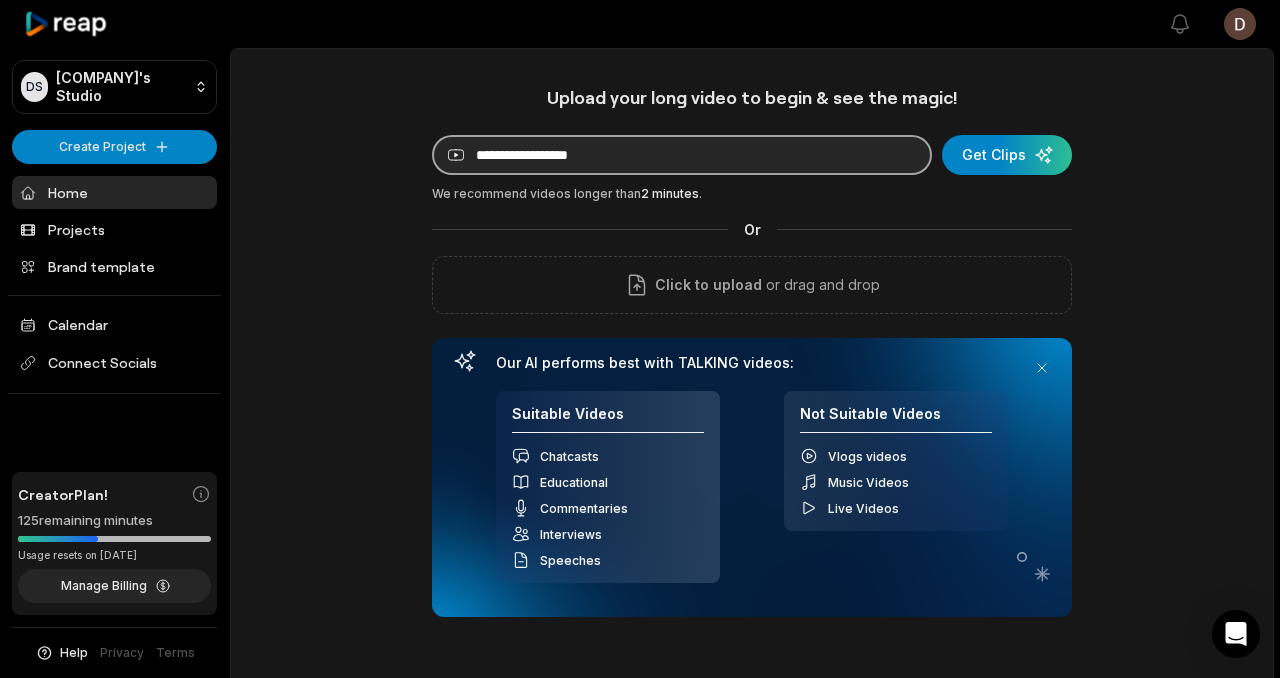 click at bounding box center [682, 155] 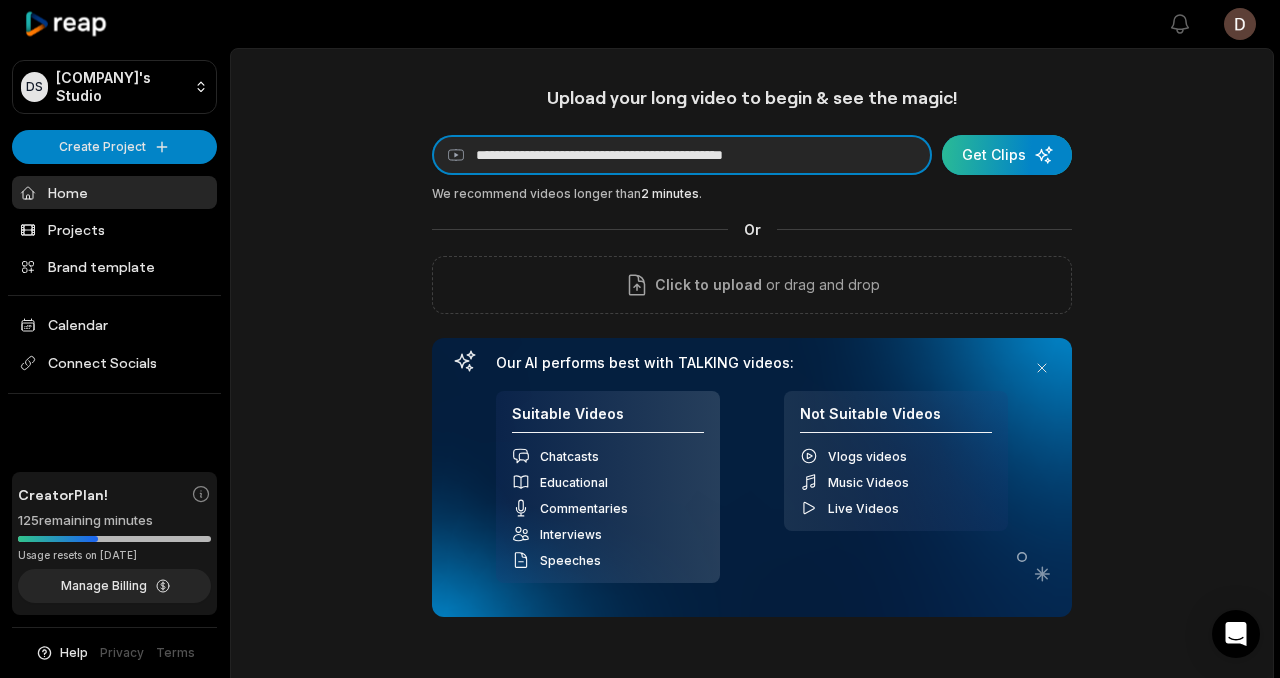 type on "**********" 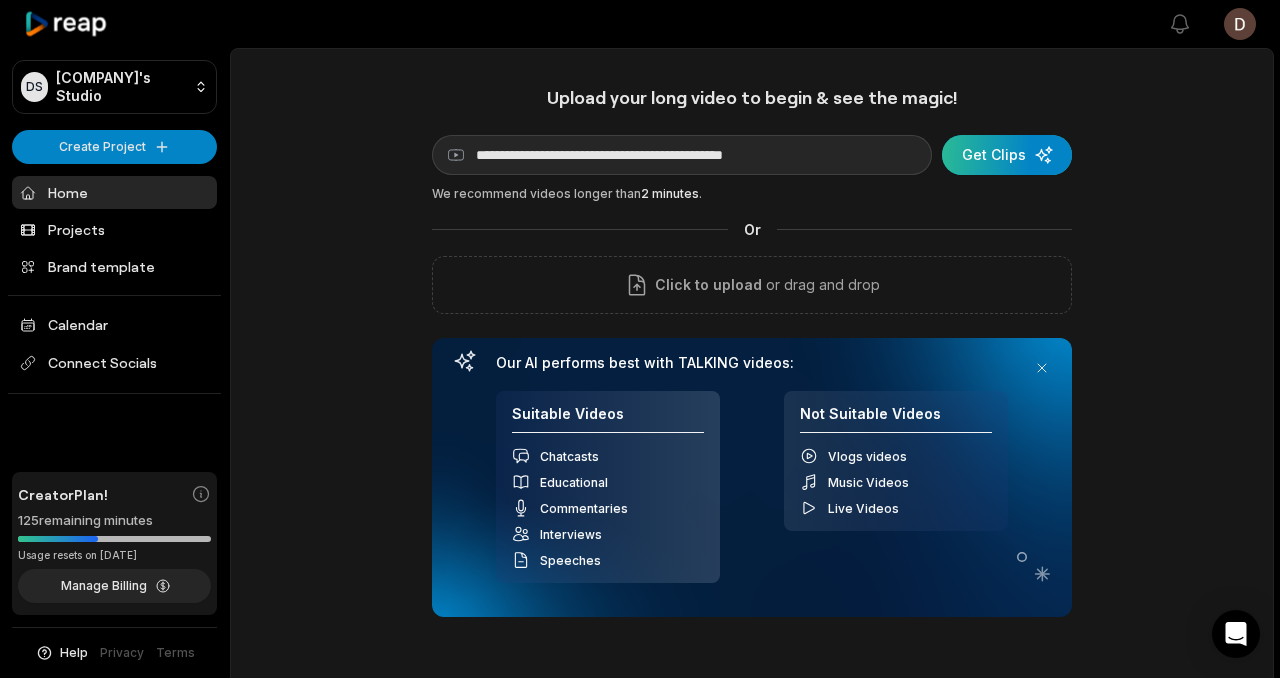click at bounding box center (1007, 155) 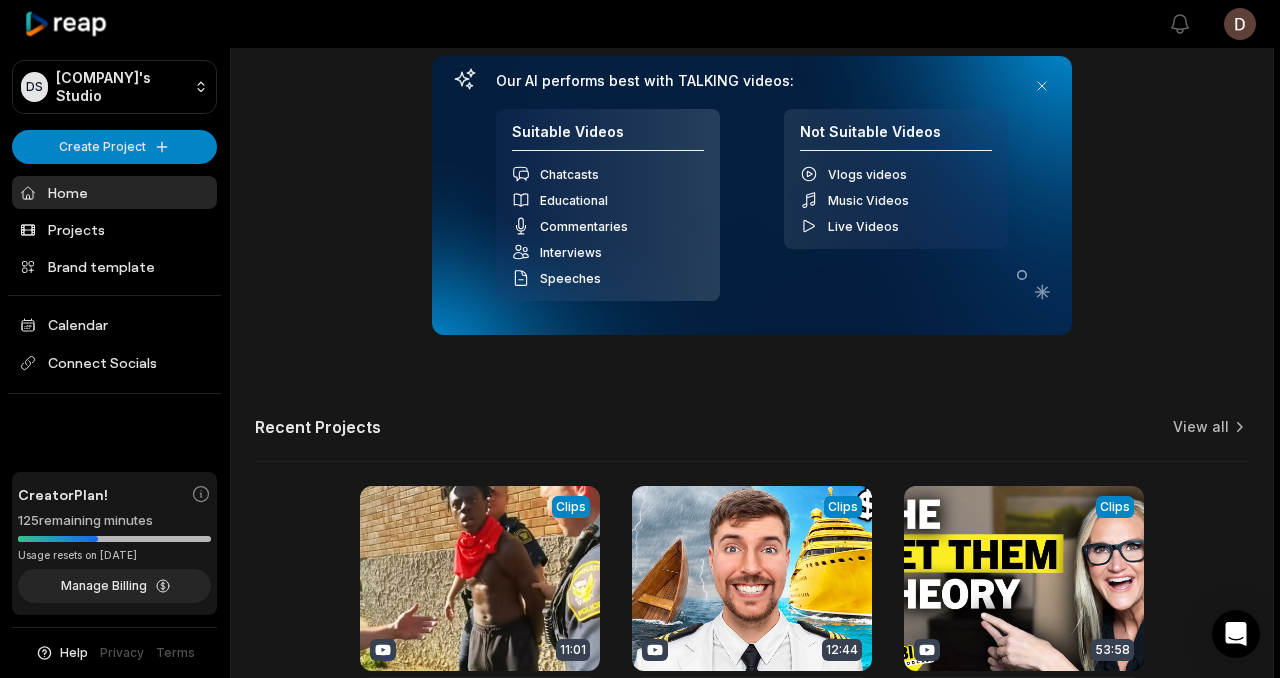 scroll, scrollTop: 0, scrollLeft: 0, axis: both 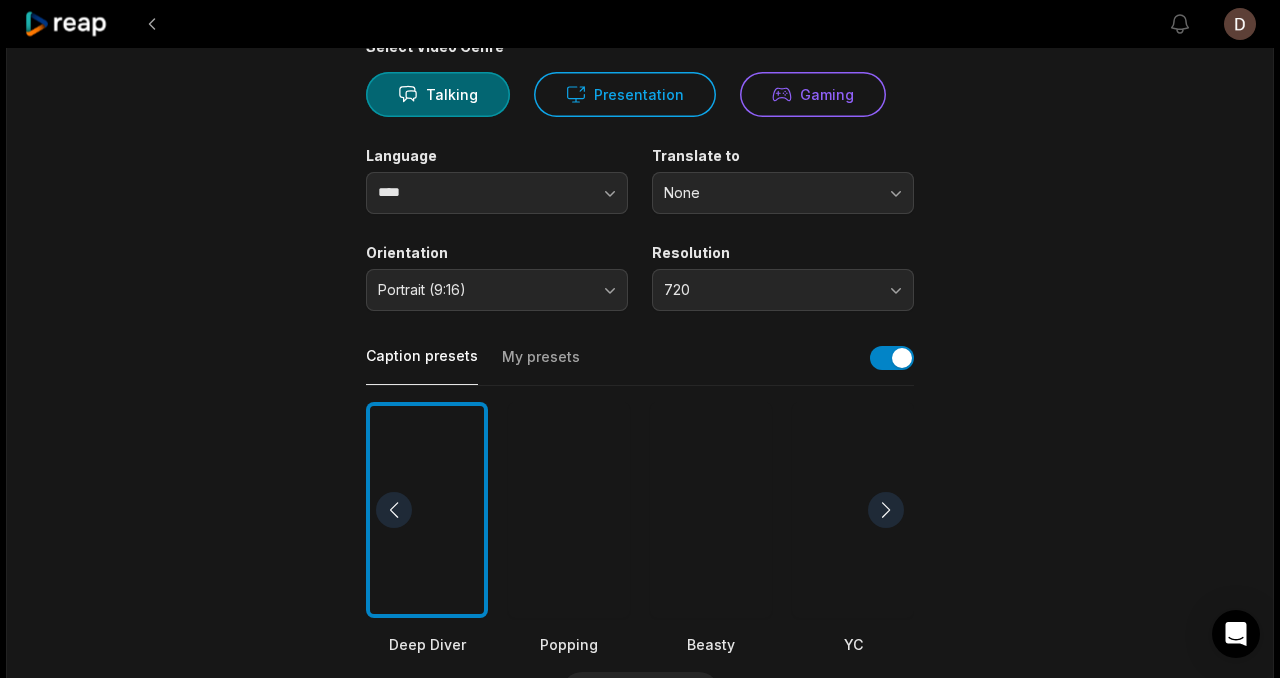 click at bounding box center [711, 510] 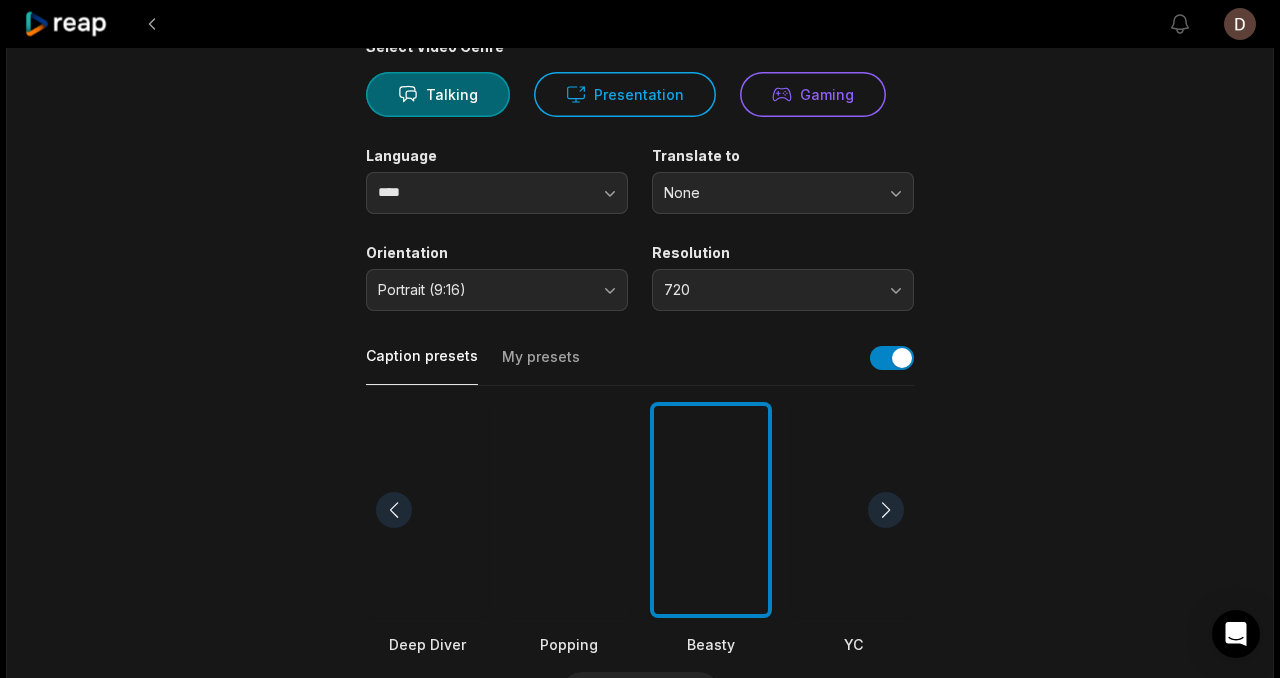 scroll, scrollTop: 622, scrollLeft: 0, axis: vertical 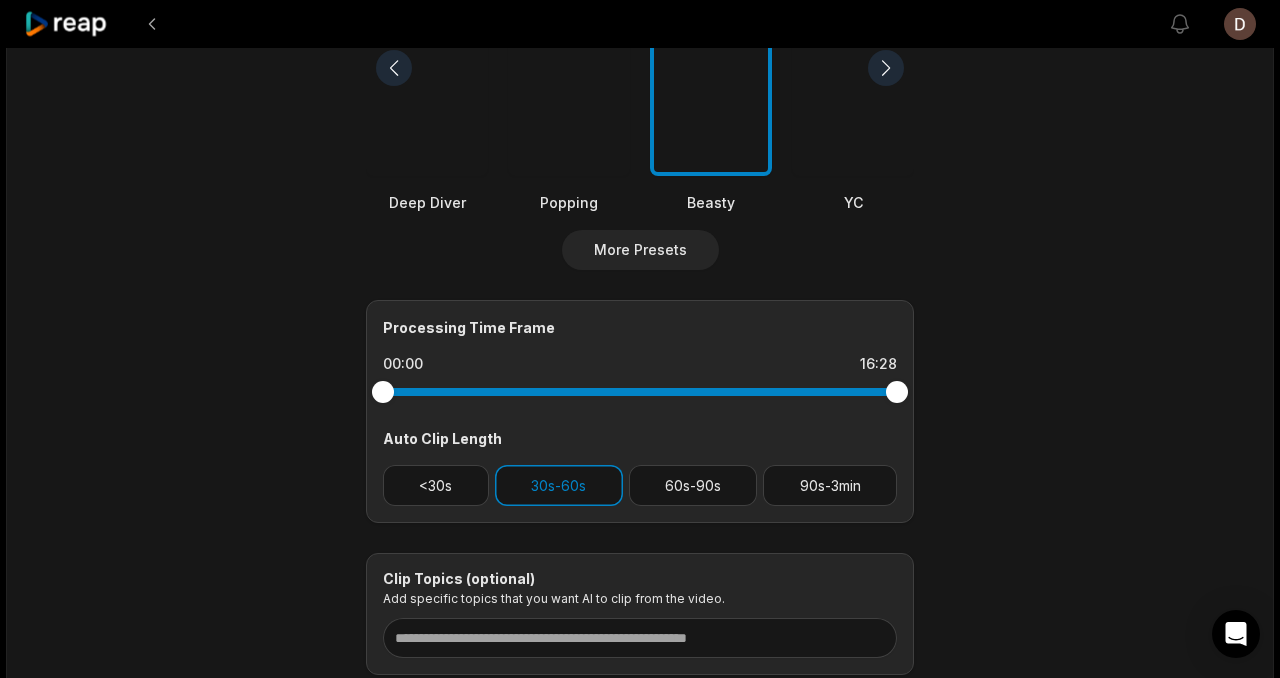 click at bounding box center (640, 392) 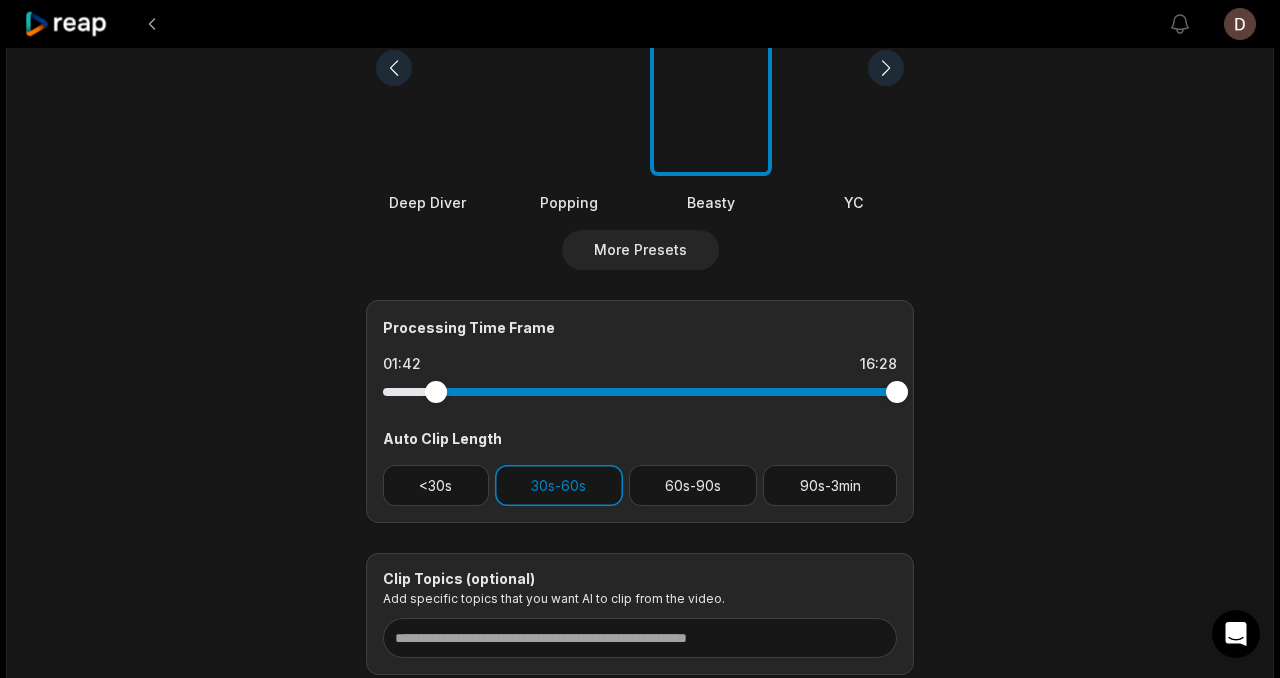 click at bounding box center [640, 392] 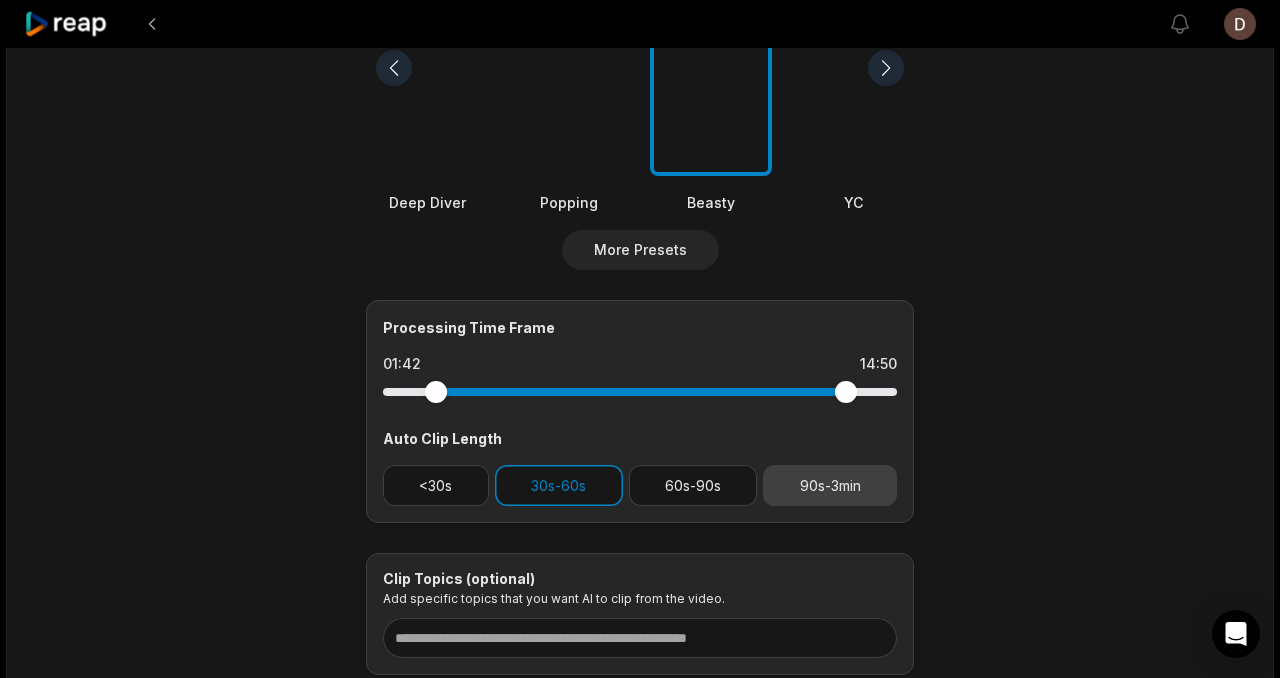 click on "90s-3min" at bounding box center (830, 485) 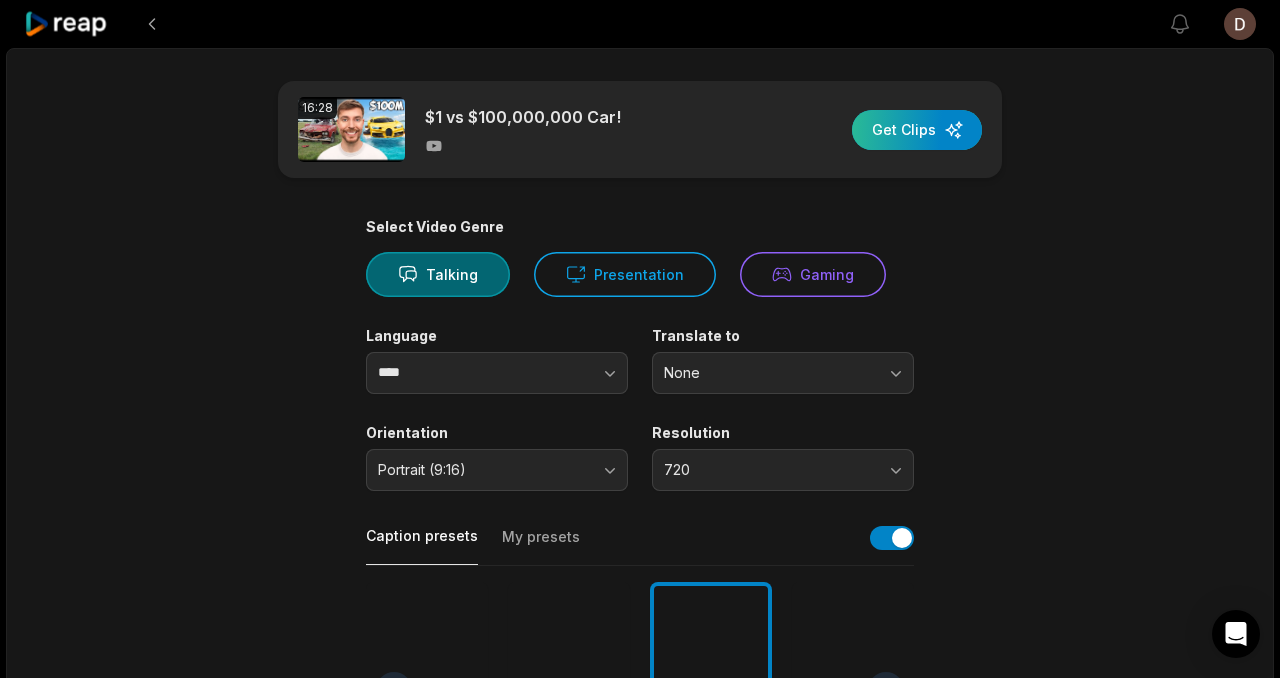 scroll, scrollTop: 763, scrollLeft: 0, axis: vertical 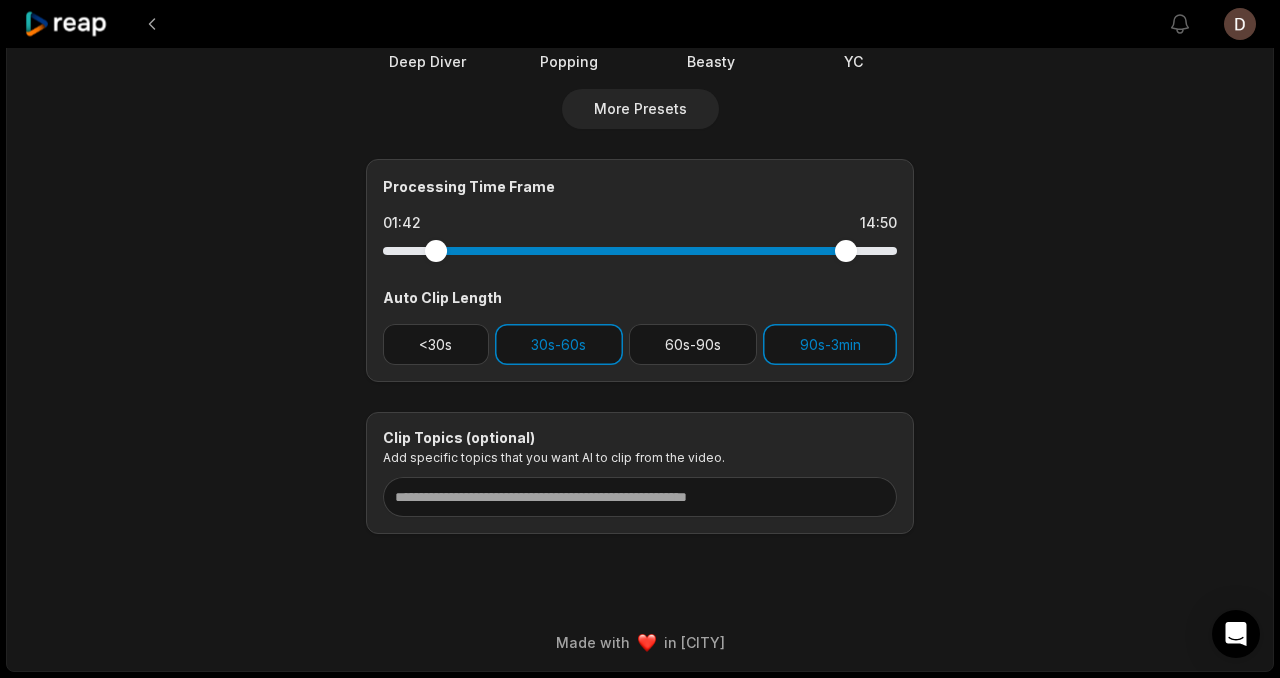 click at bounding box center [640, 251] 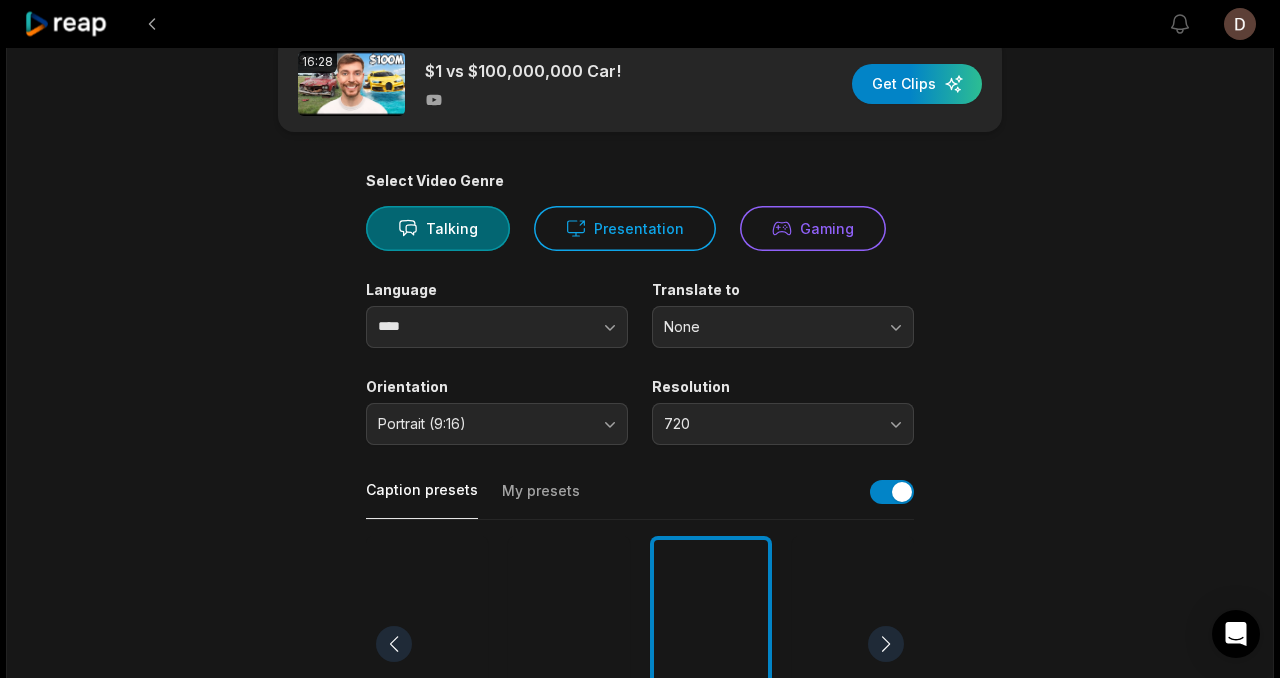 scroll, scrollTop: 0, scrollLeft: 0, axis: both 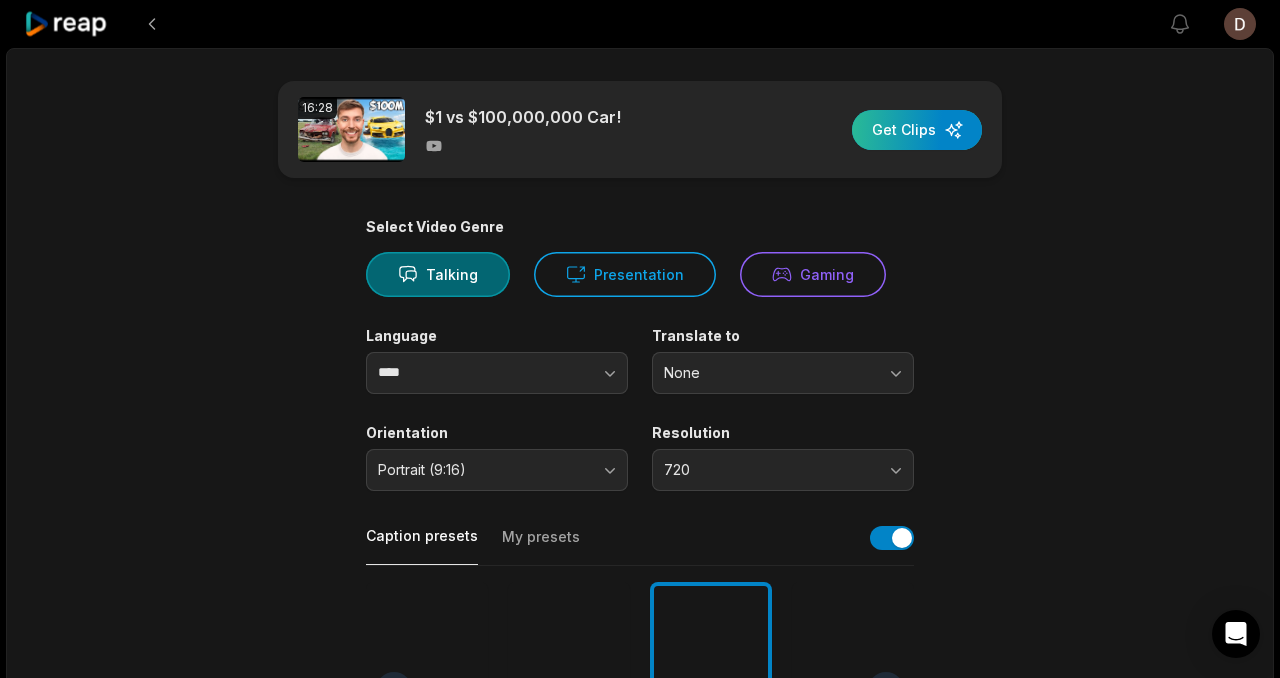 click at bounding box center [917, 130] 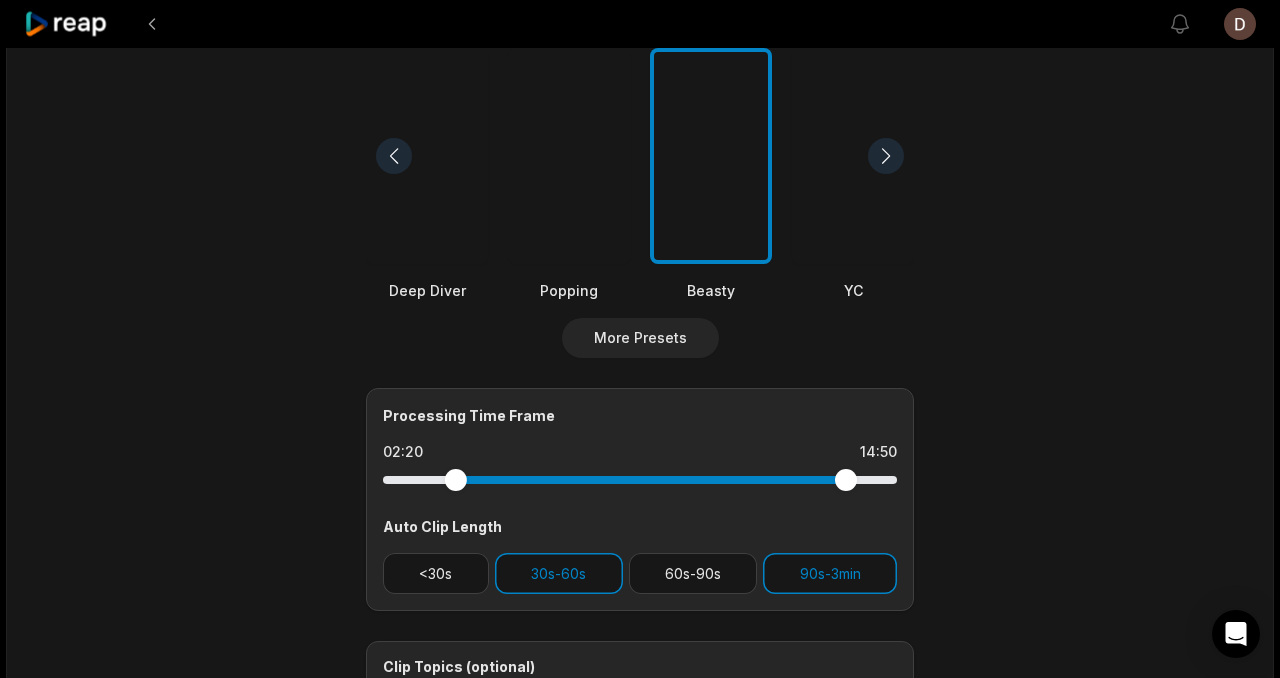 scroll, scrollTop: 763, scrollLeft: 0, axis: vertical 